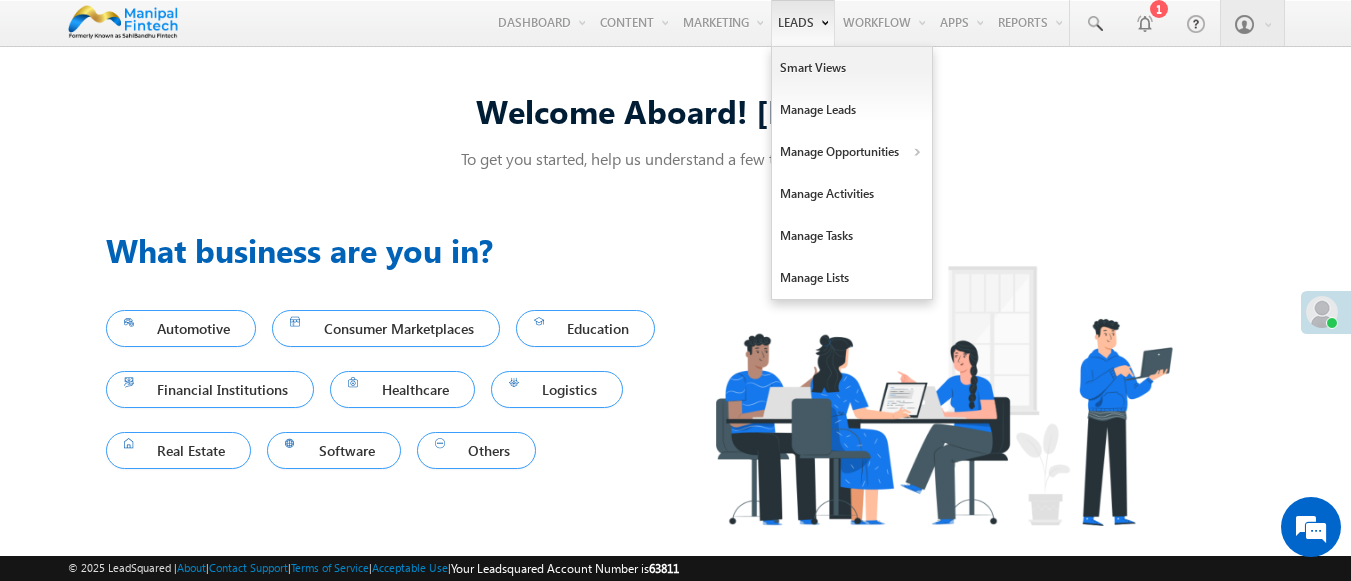 scroll, scrollTop: 13, scrollLeft: 0, axis: vertical 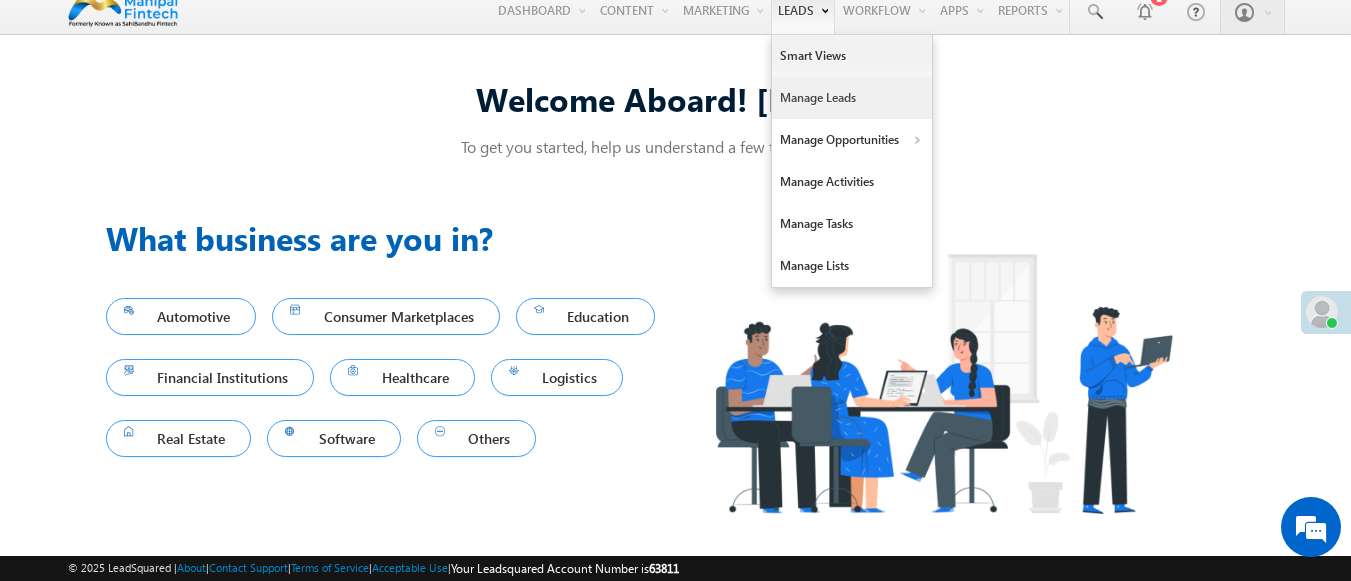 click on "Manage Leads" at bounding box center [852, 98] 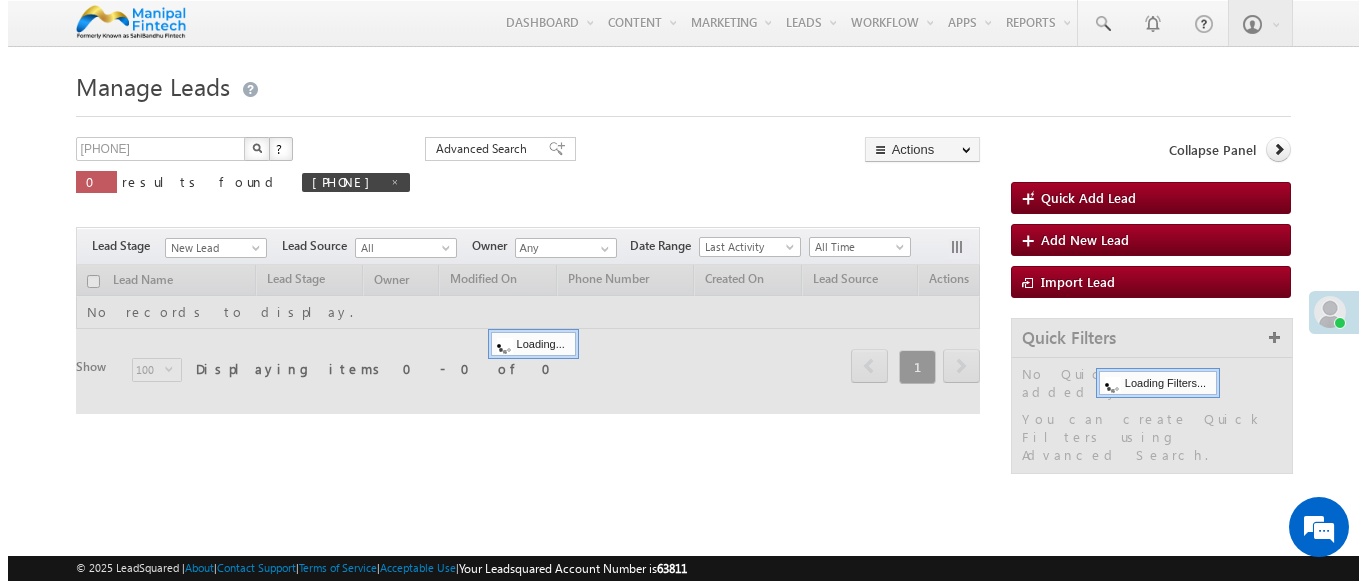 scroll, scrollTop: 0, scrollLeft: 0, axis: both 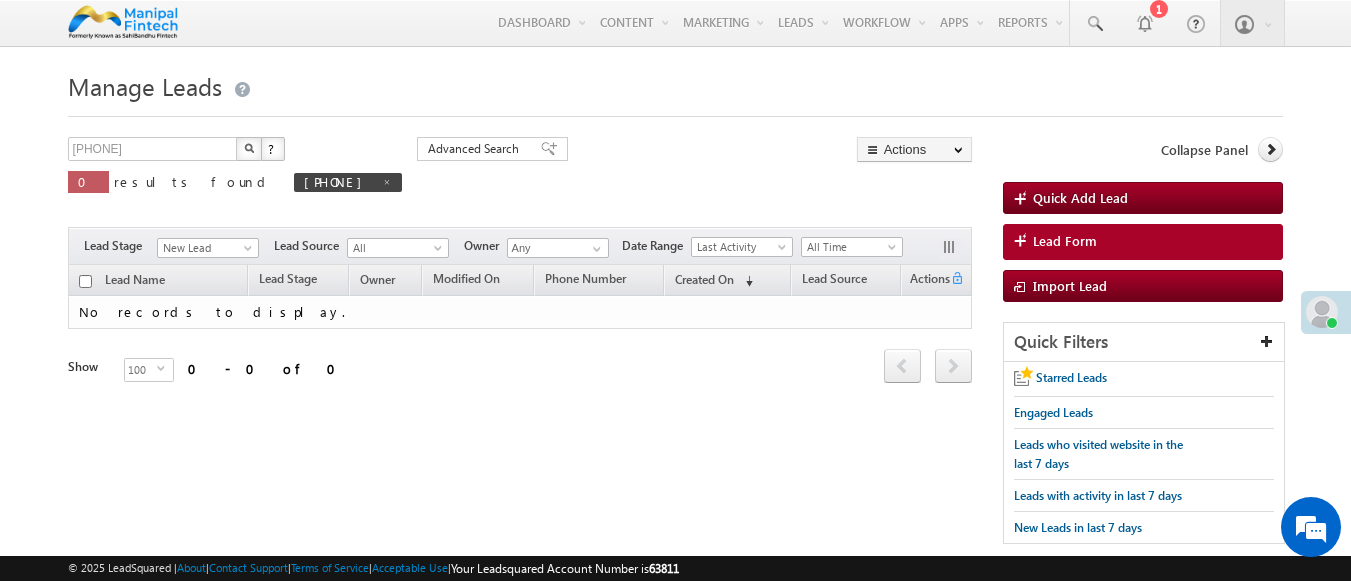 click on "Lead Form" at bounding box center (1065, 241) 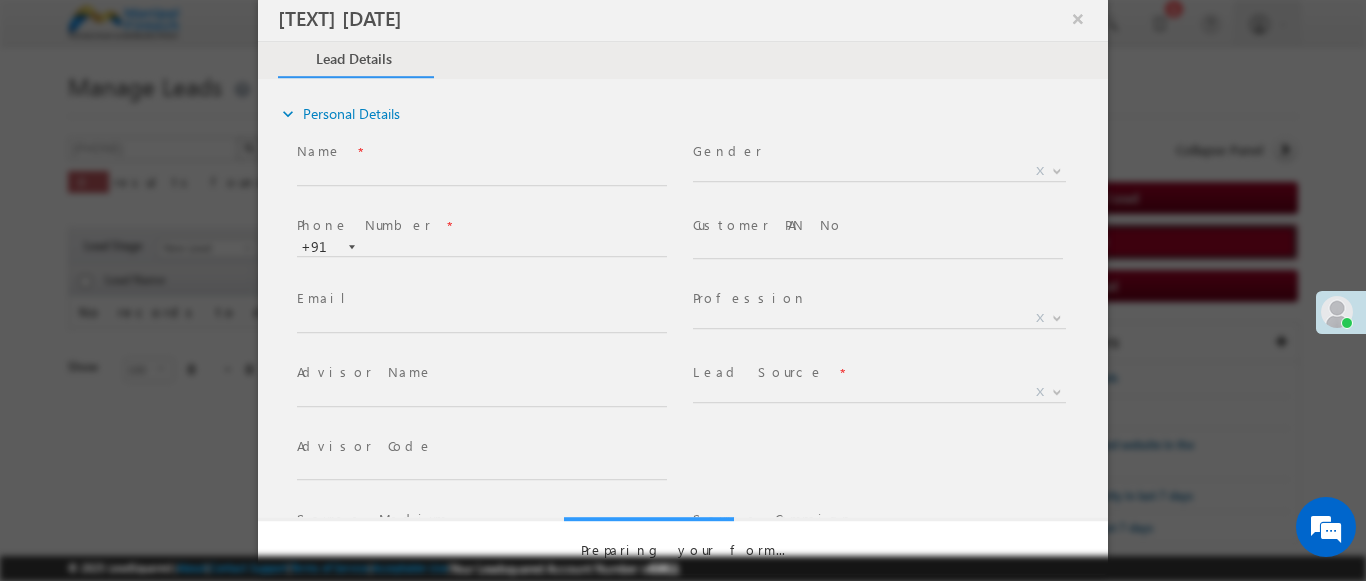 select on "Open" 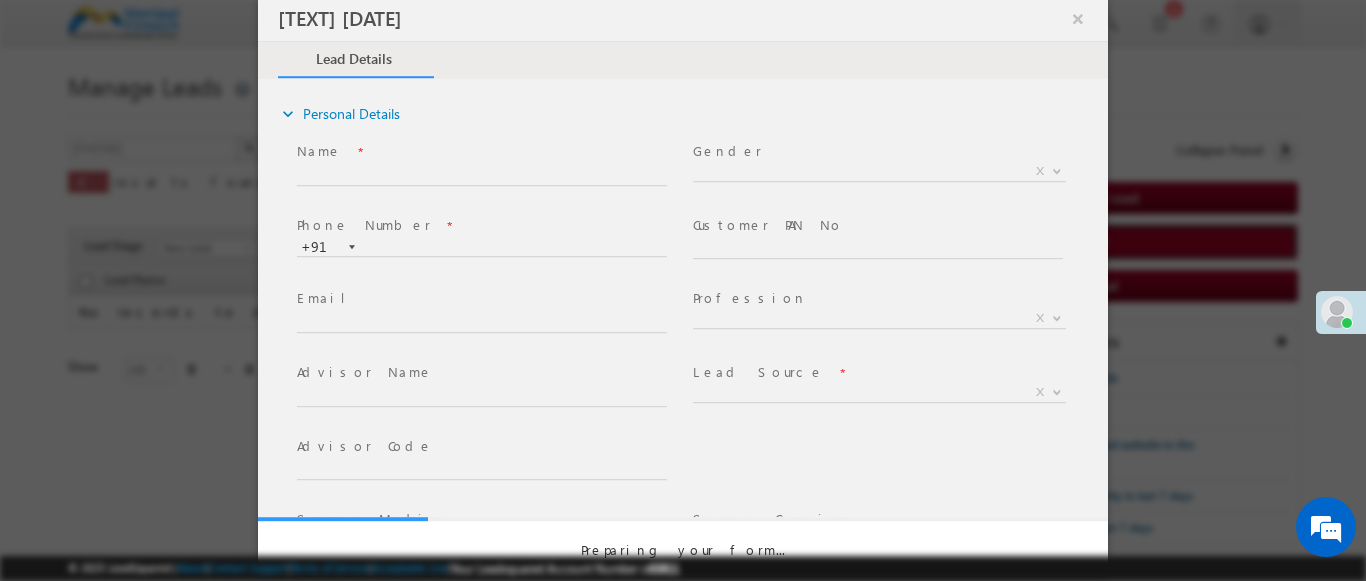 scroll, scrollTop: 0, scrollLeft: 0, axis: both 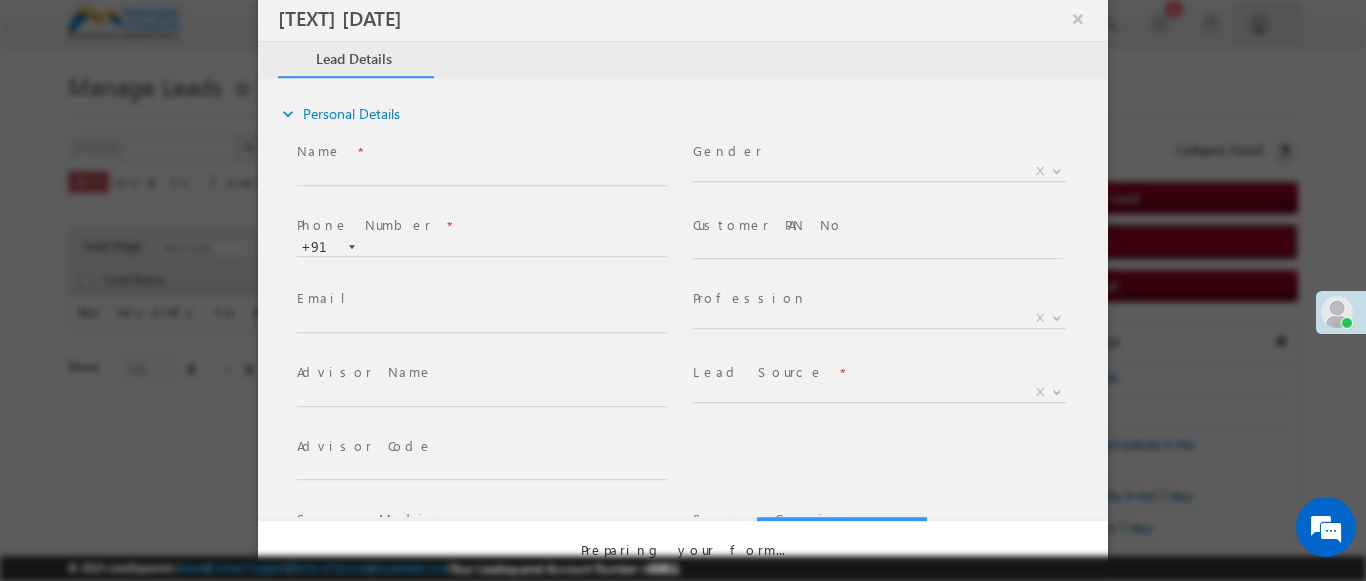 select on "33540b5c-73d5-11ee-8437-0241145802ba" 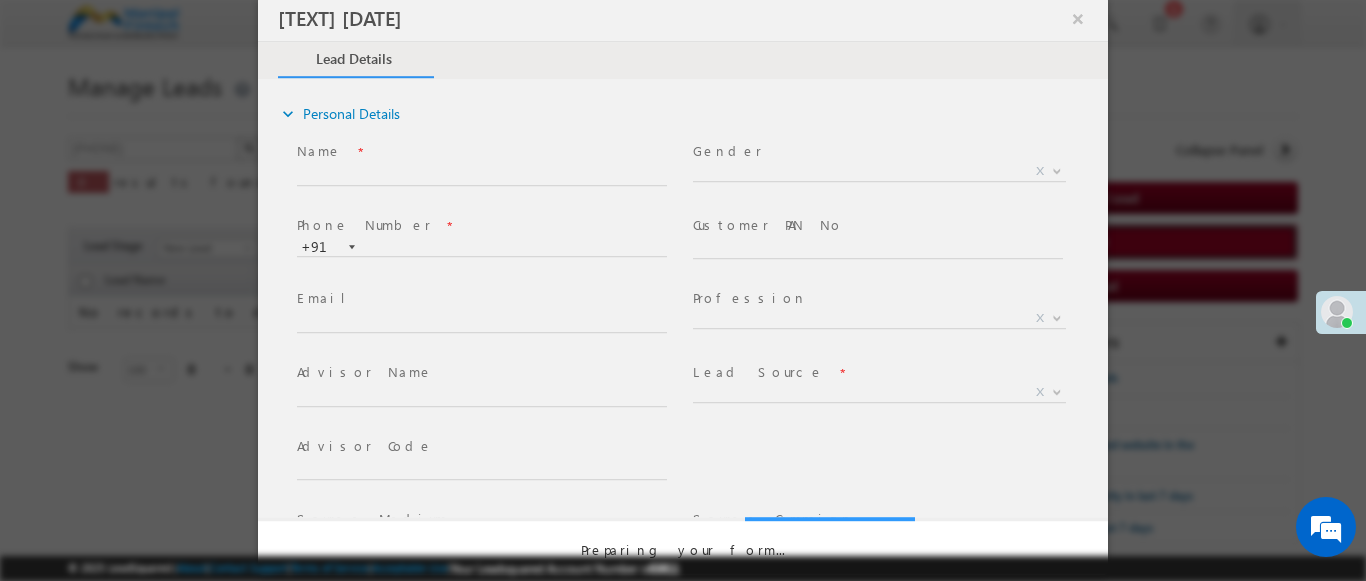 select on "Prospecting" 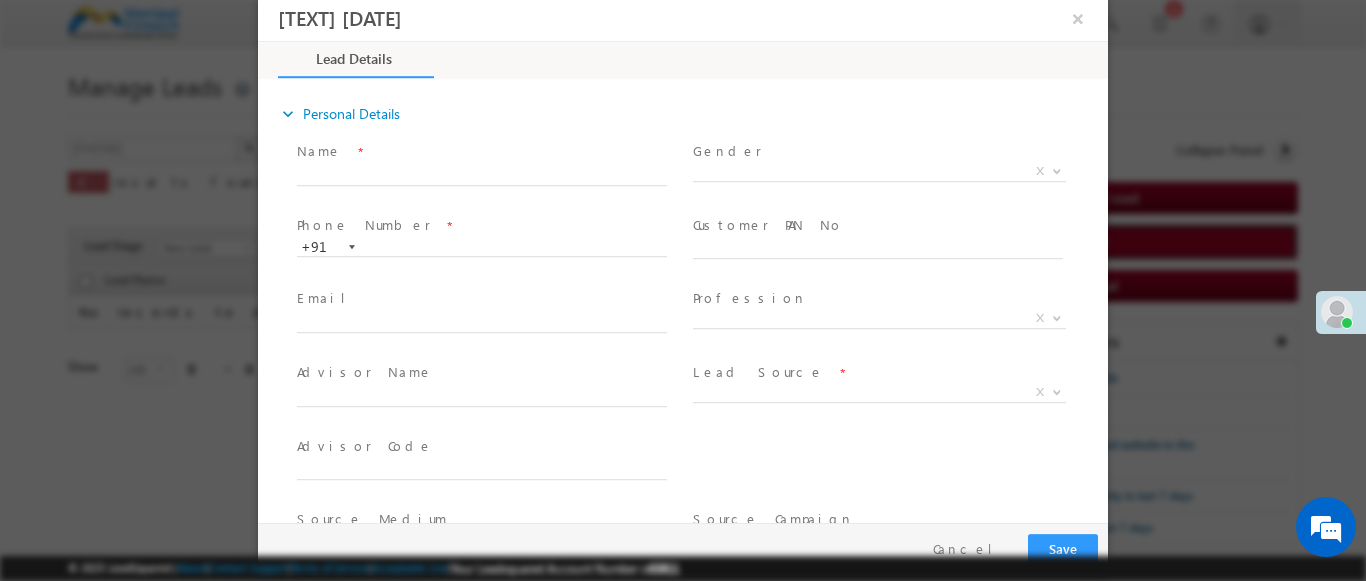 type on "08/08/25 11:19 AM" 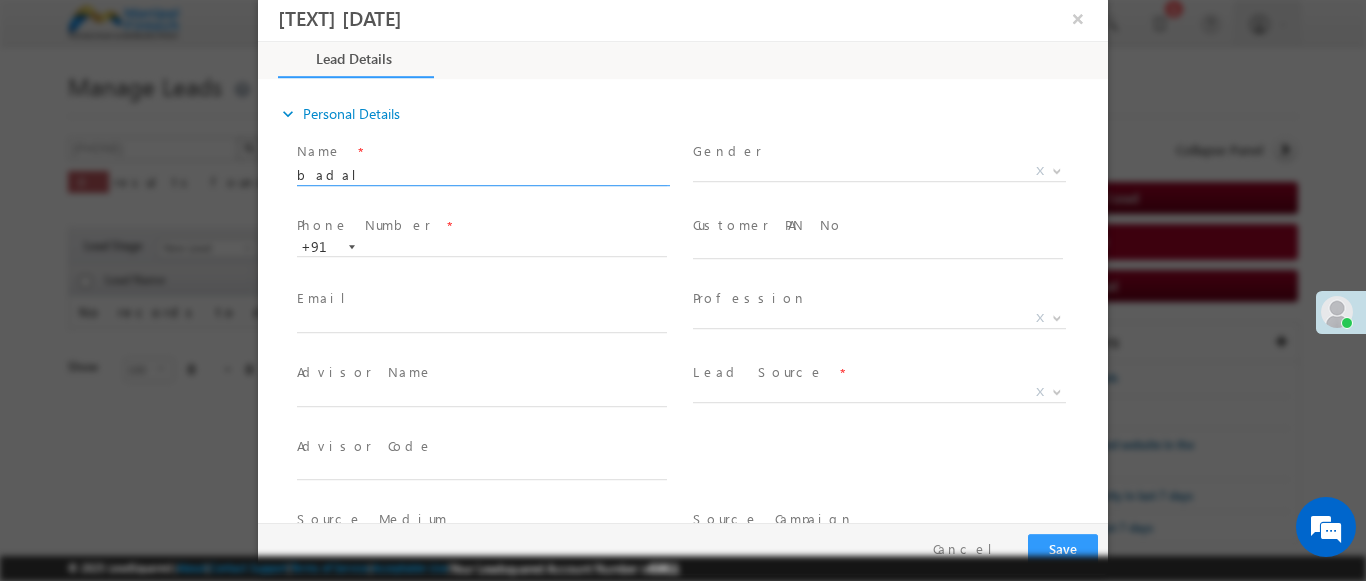 type on "badal" 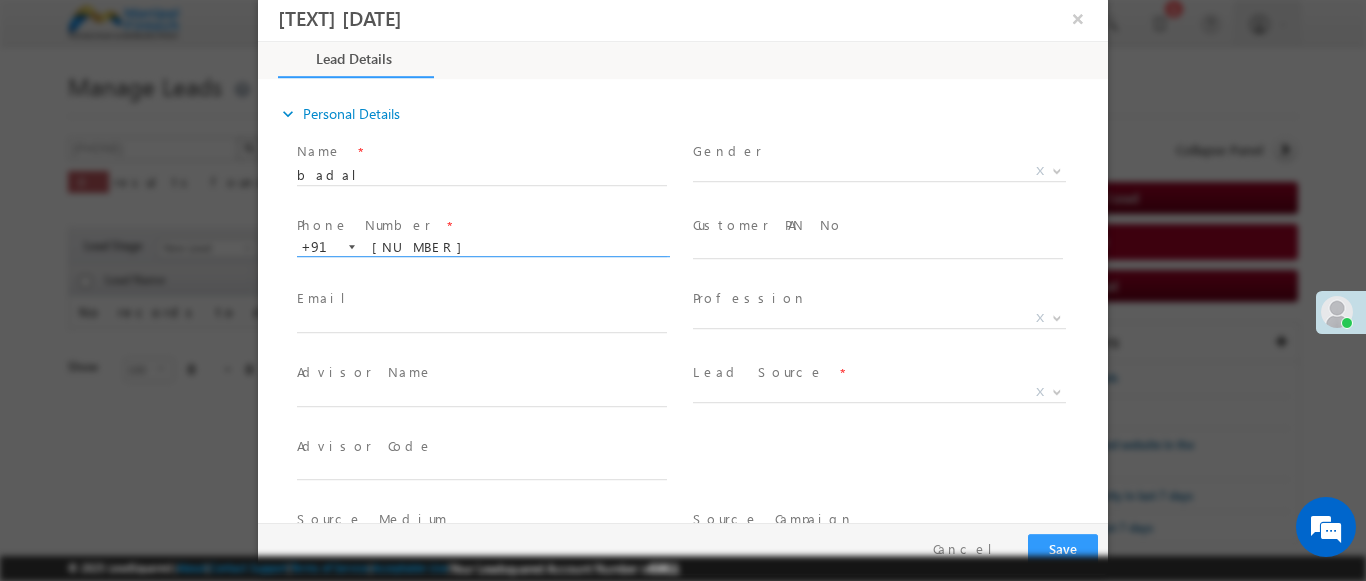 type on "[PHONE]" 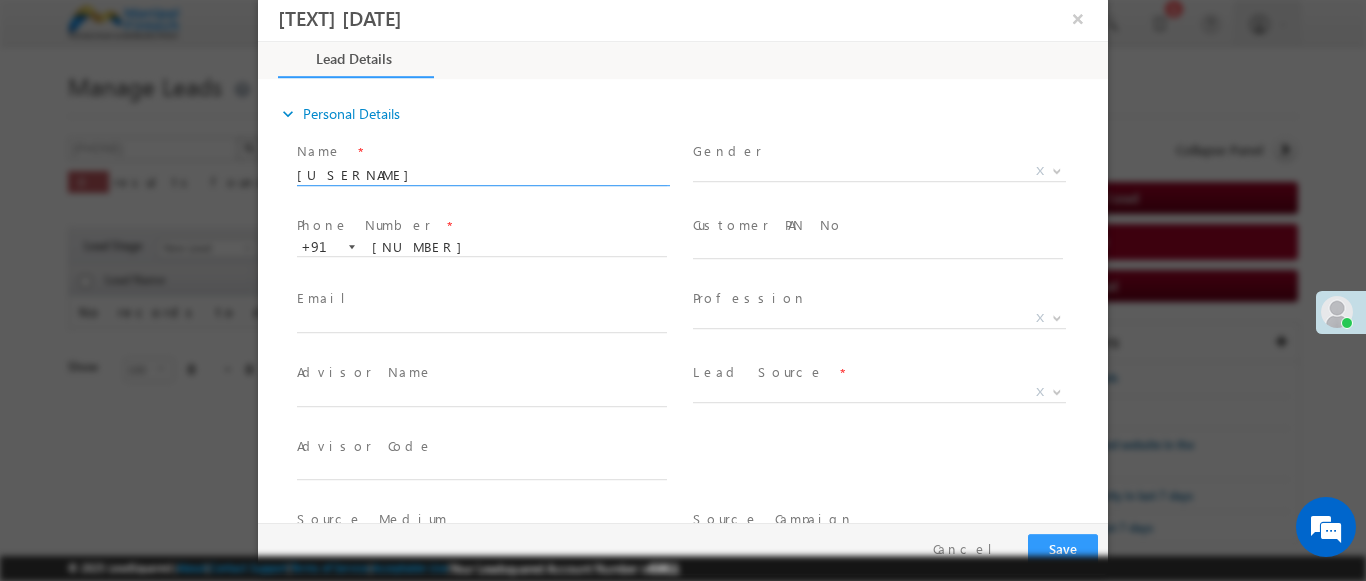 type on "[PHONE]" 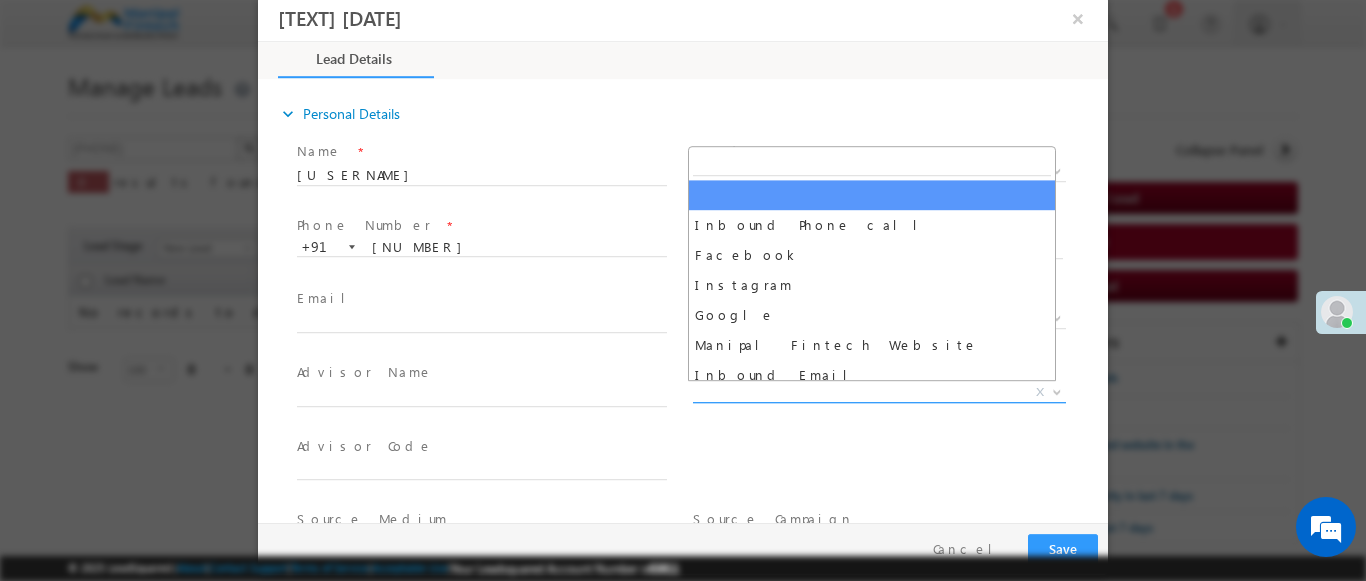 scroll, scrollTop: 1570, scrollLeft: 0, axis: vertical 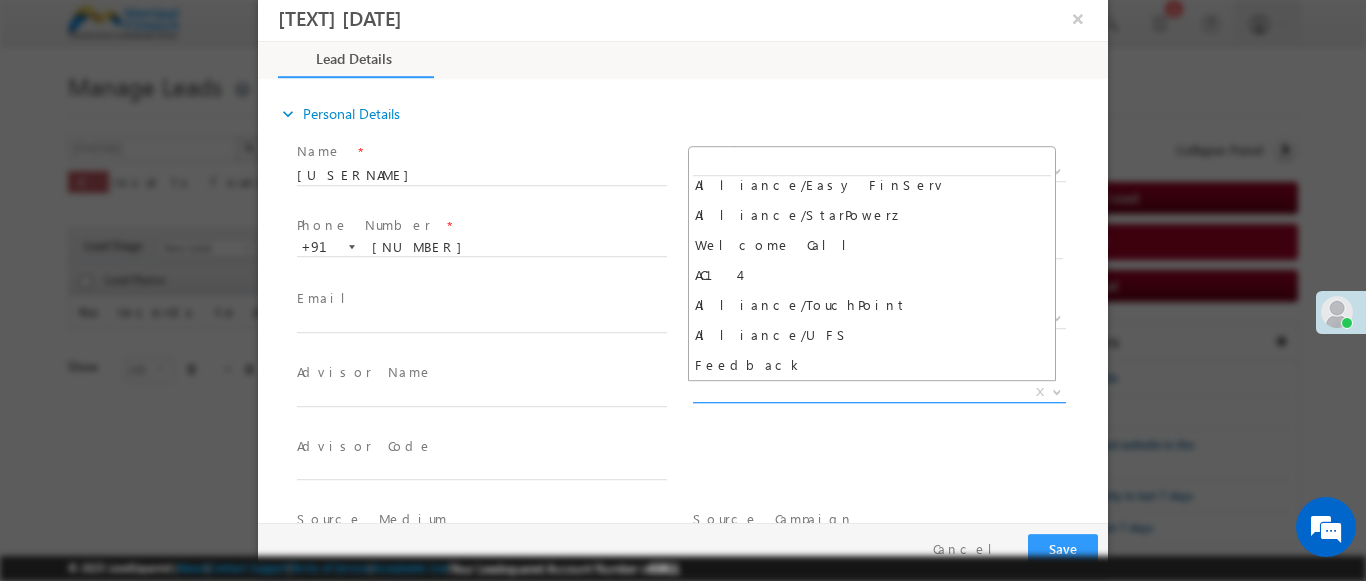 select on "Feedback" 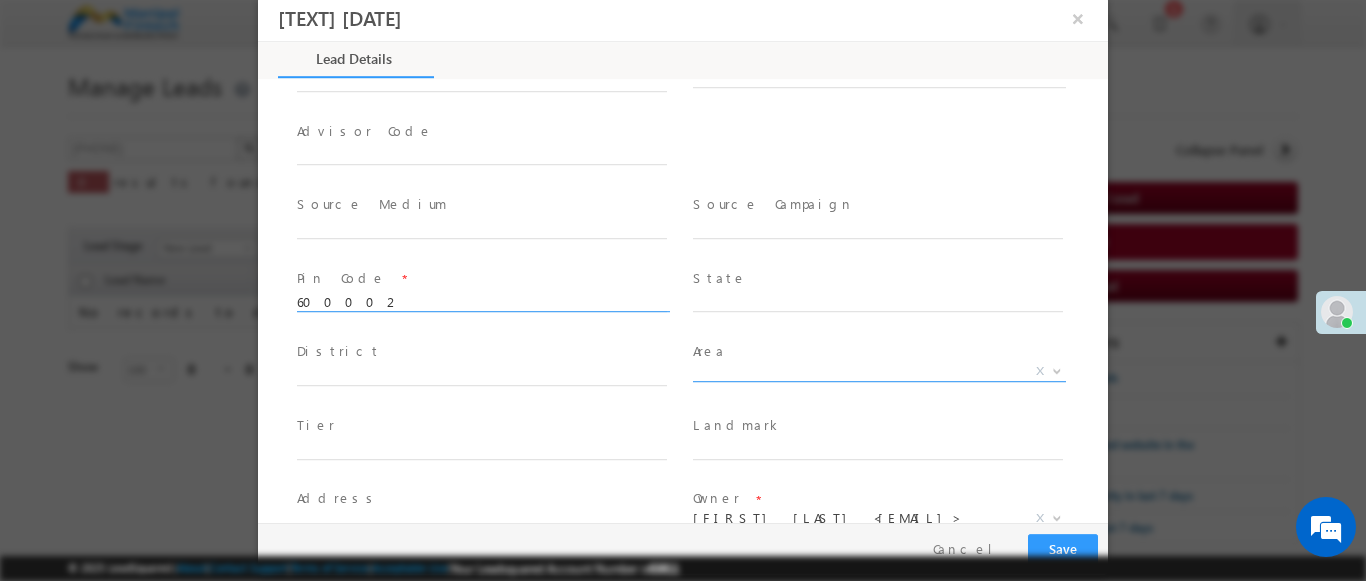 scroll, scrollTop: 886, scrollLeft: 0, axis: vertical 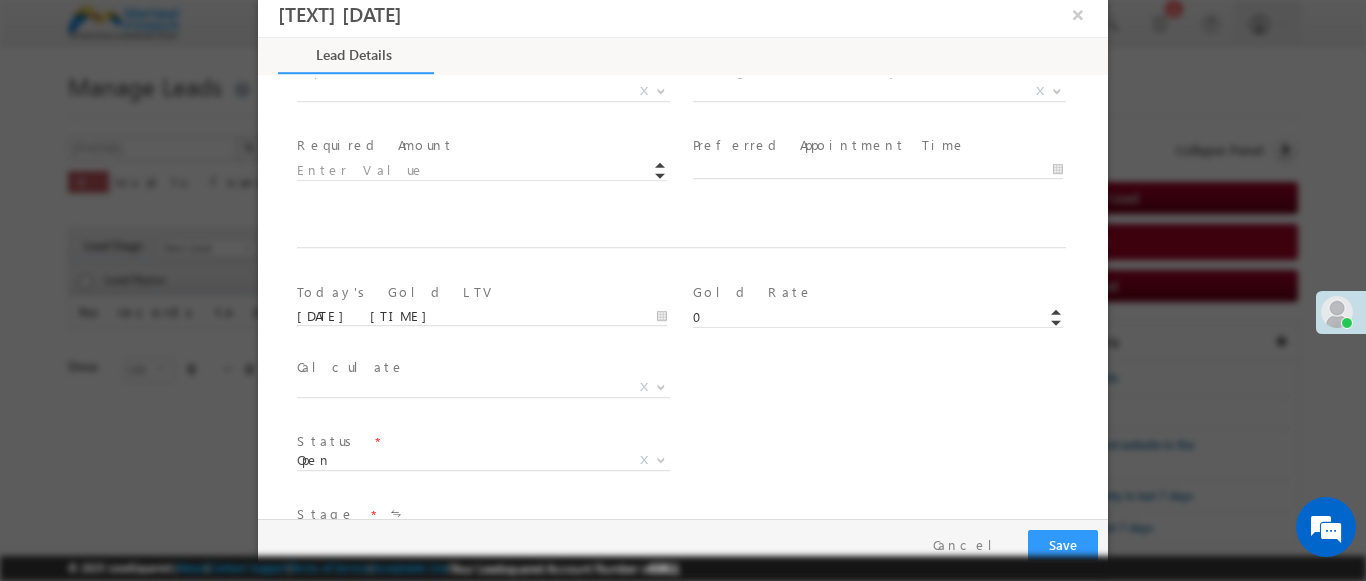 type on "600002" 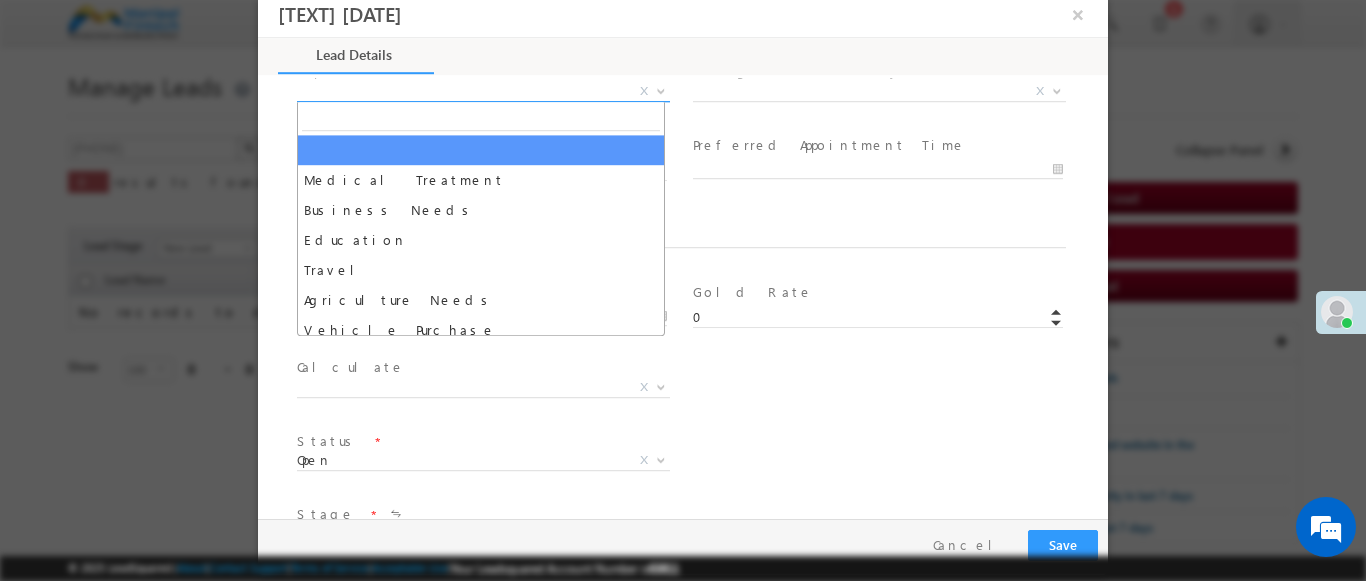 select on "Medical Treatment" 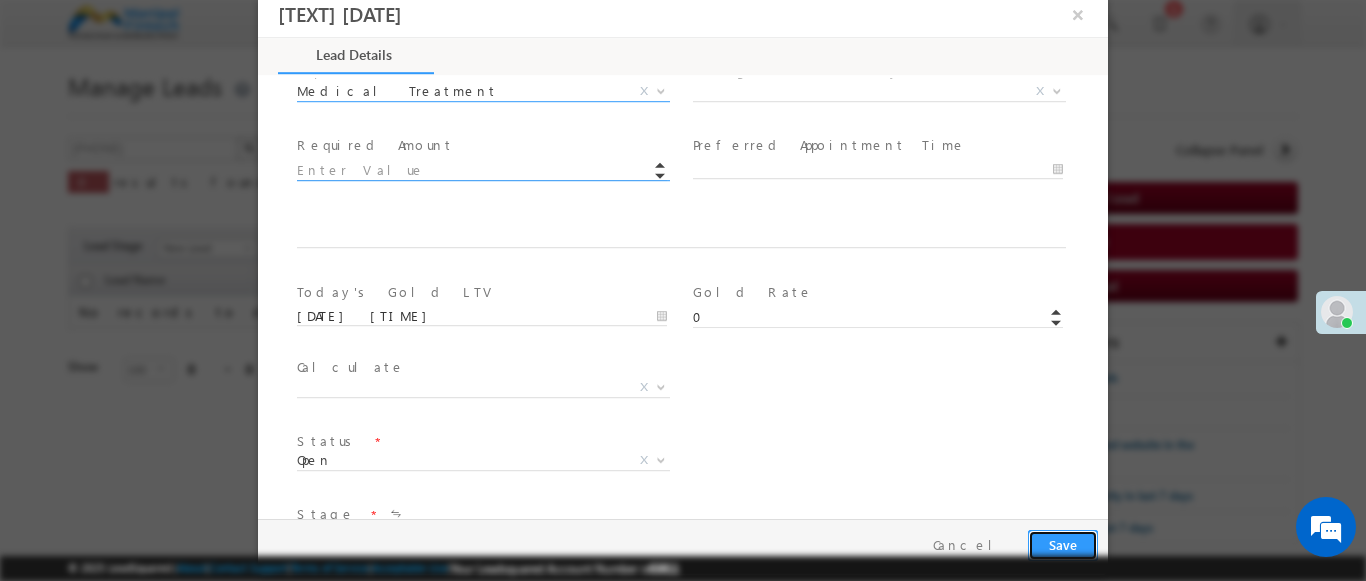 click on "Save" at bounding box center (1063, 545) 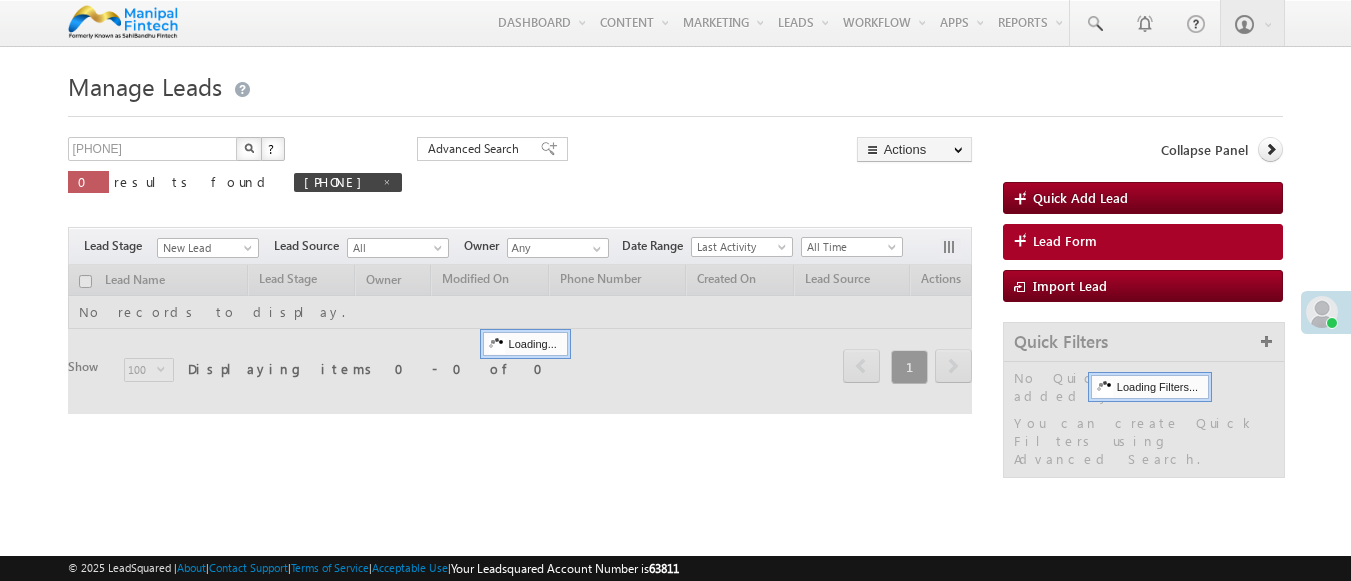 scroll, scrollTop: 0, scrollLeft: 0, axis: both 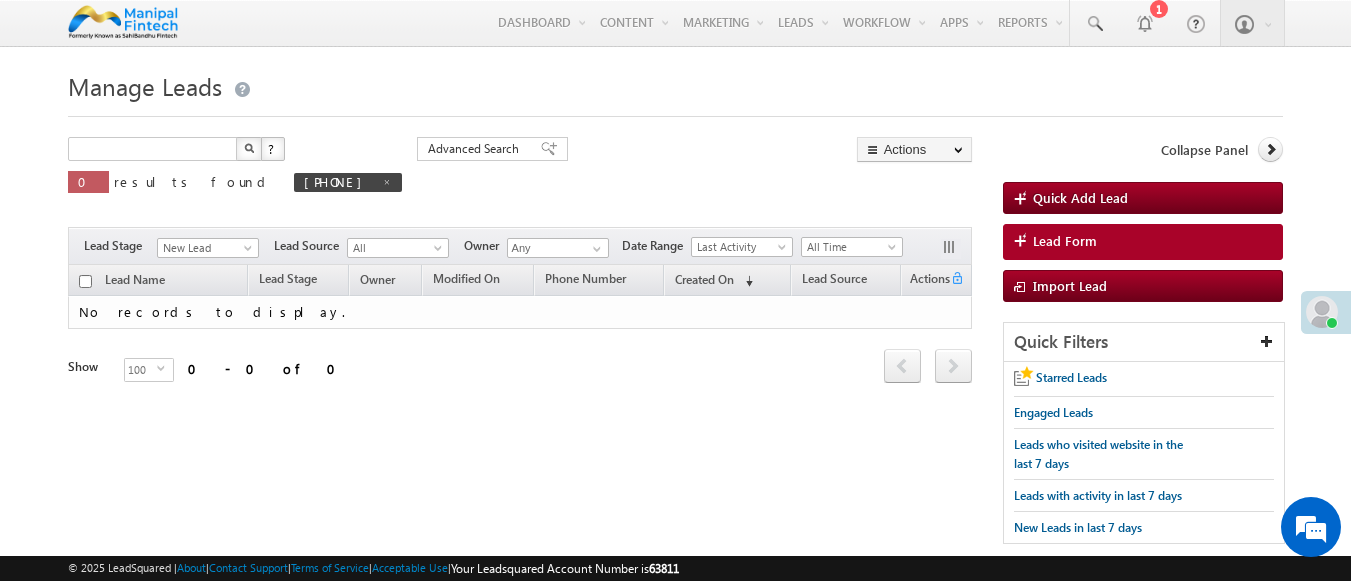 type on "Search Leads" 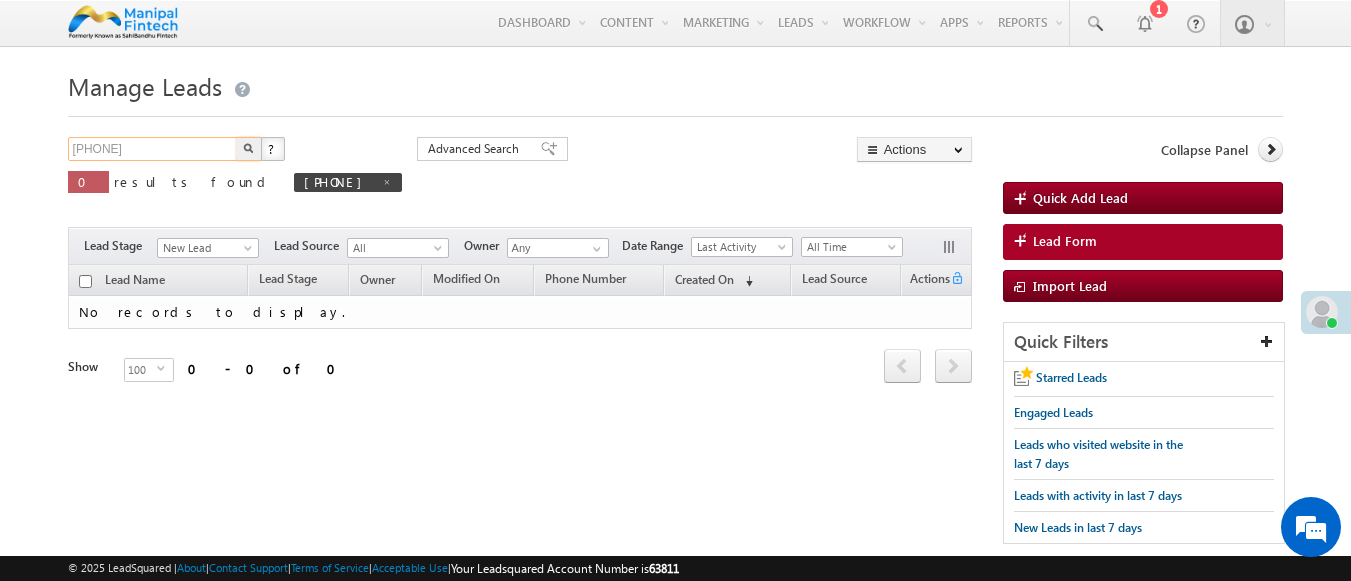 type on "9278165647" 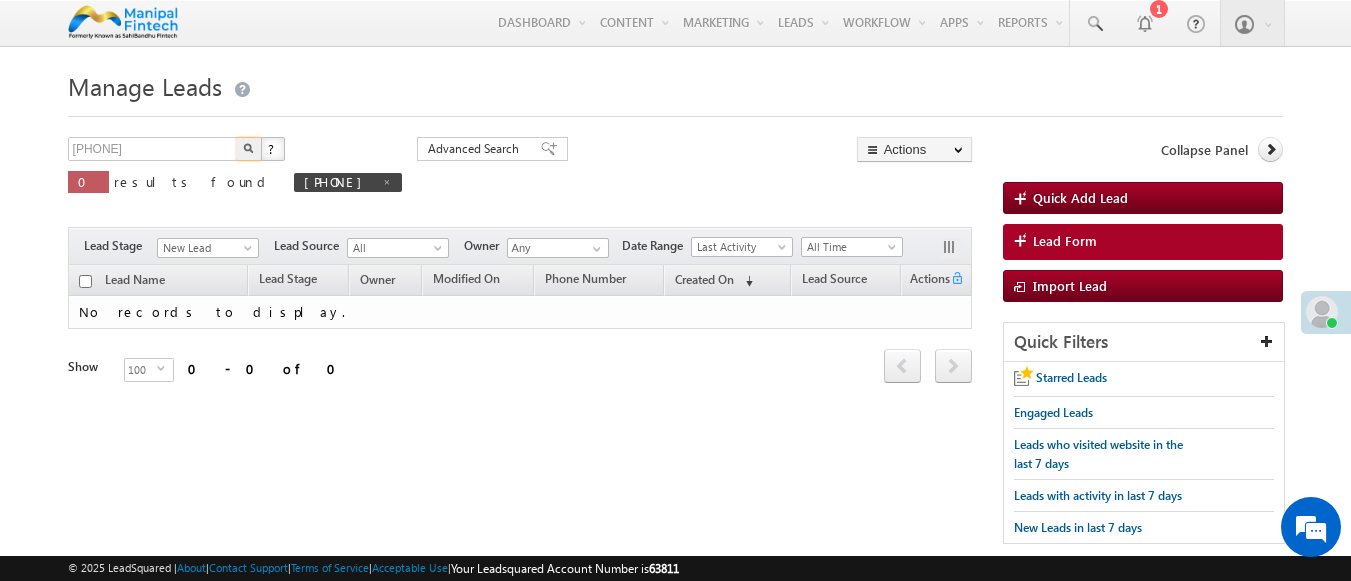 click at bounding box center (248, 148) 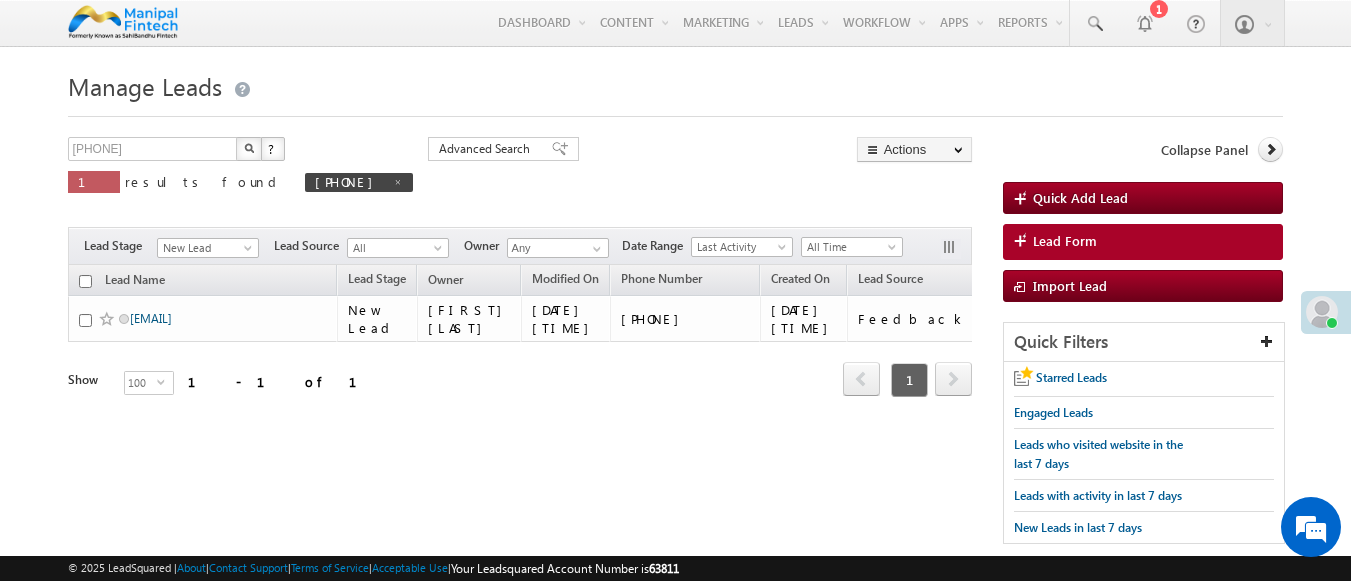 click on "[USERNAME]" at bounding box center [151, 318] 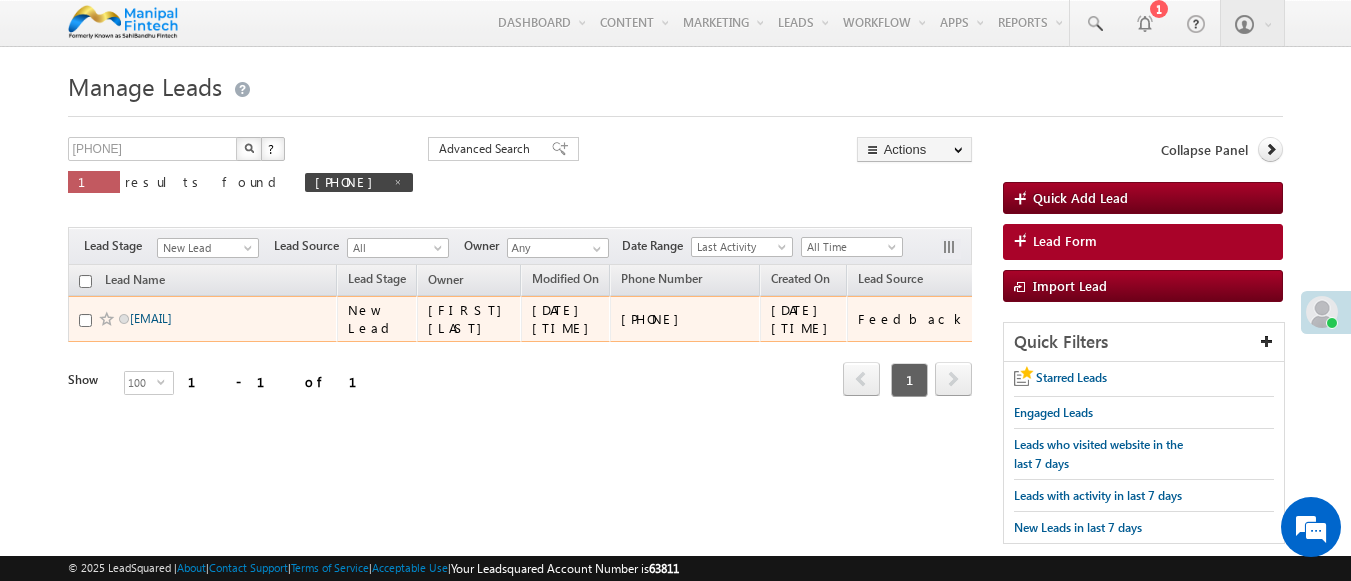 scroll, scrollTop: 0, scrollLeft: 0, axis: both 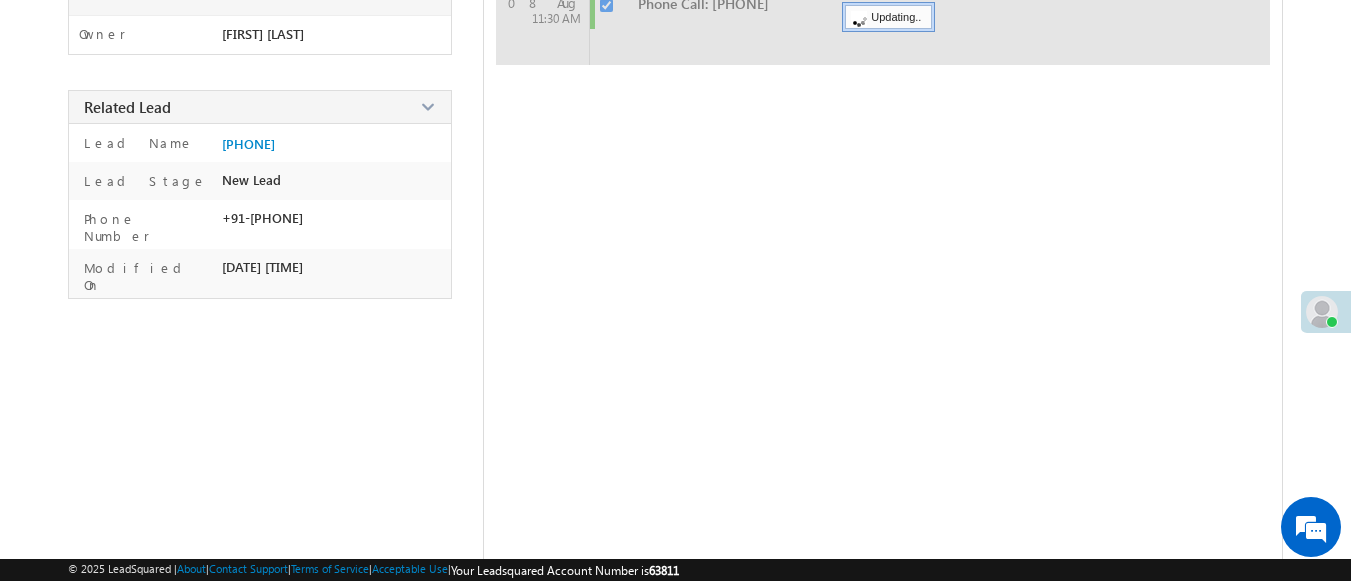 checkbox on "false" 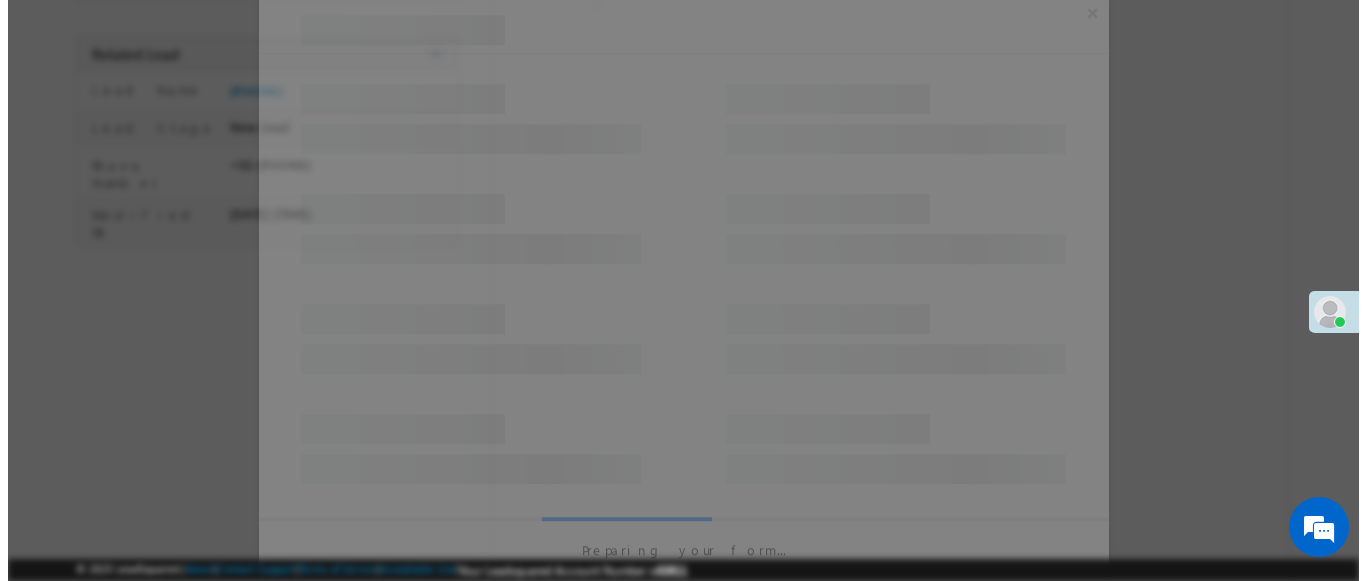 scroll, scrollTop: 356, scrollLeft: 0, axis: vertical 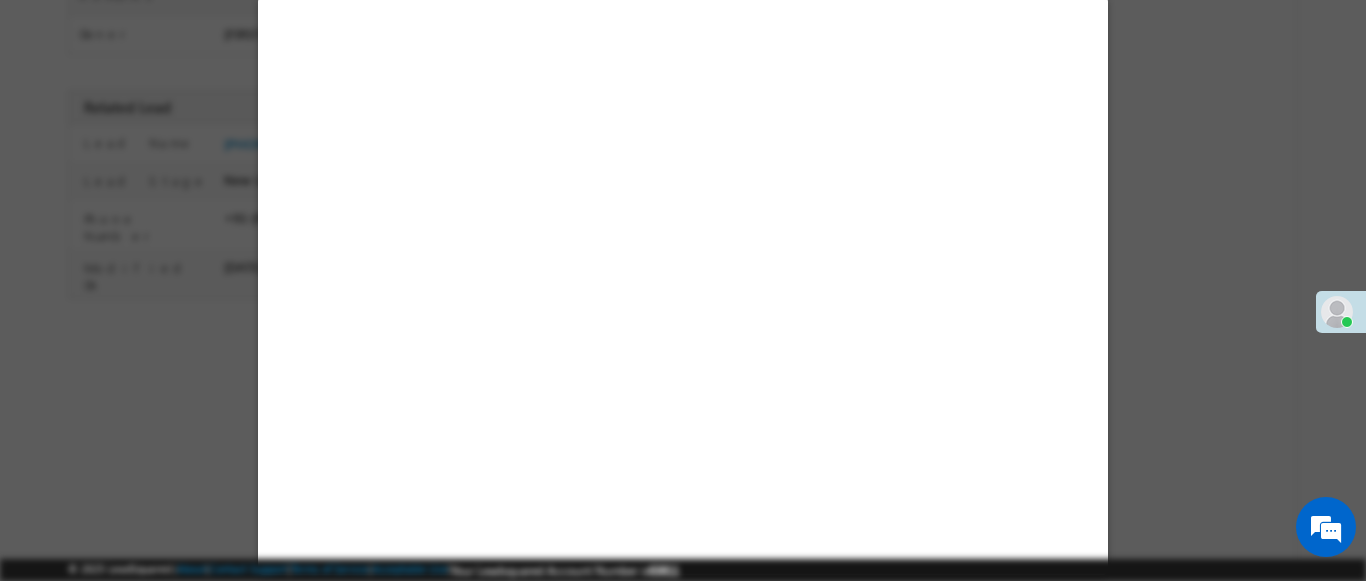 select on "Feedback" 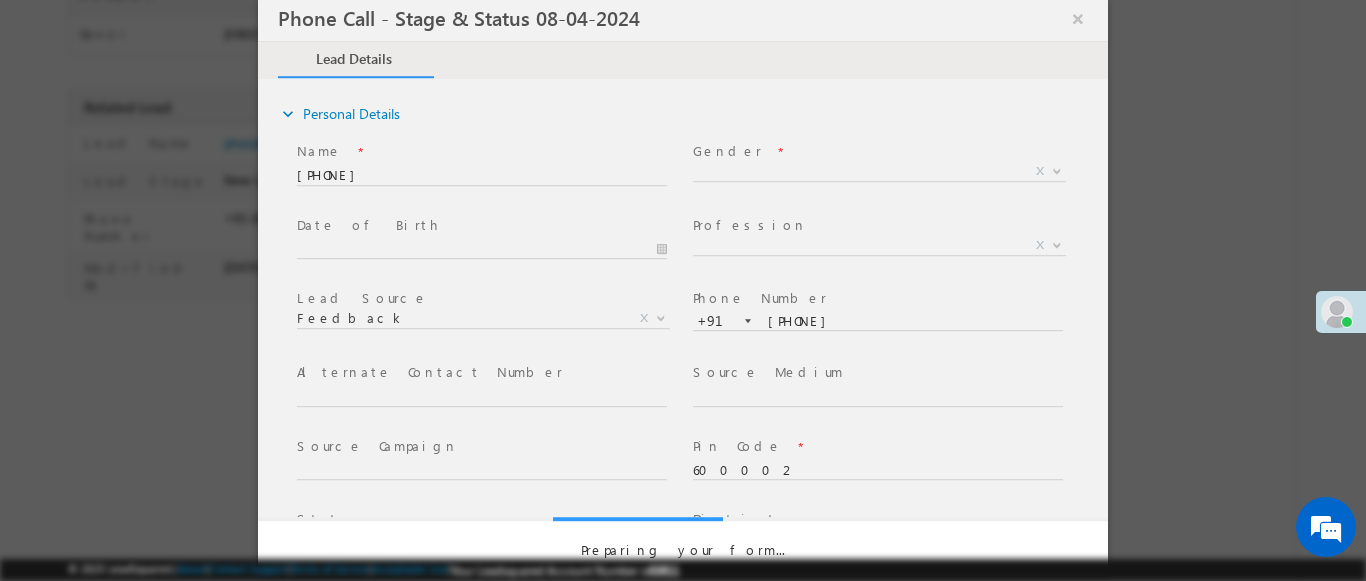 select on "Open" 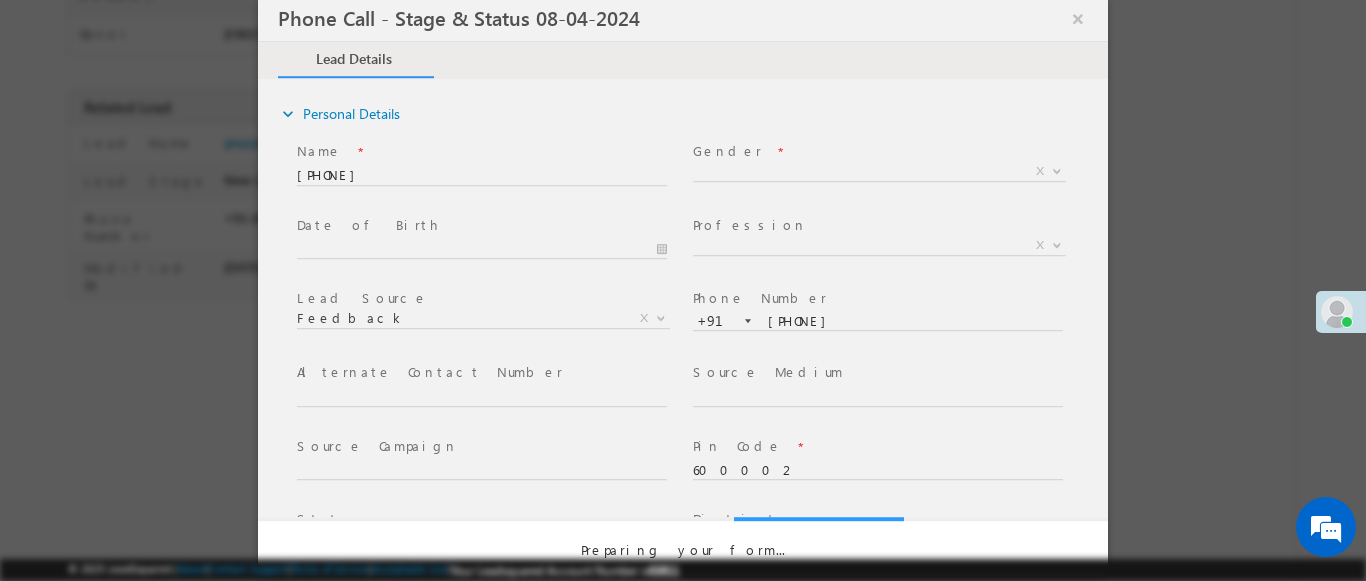 scroll, scrollTop: 0, scrollLeft: 0, axis: both 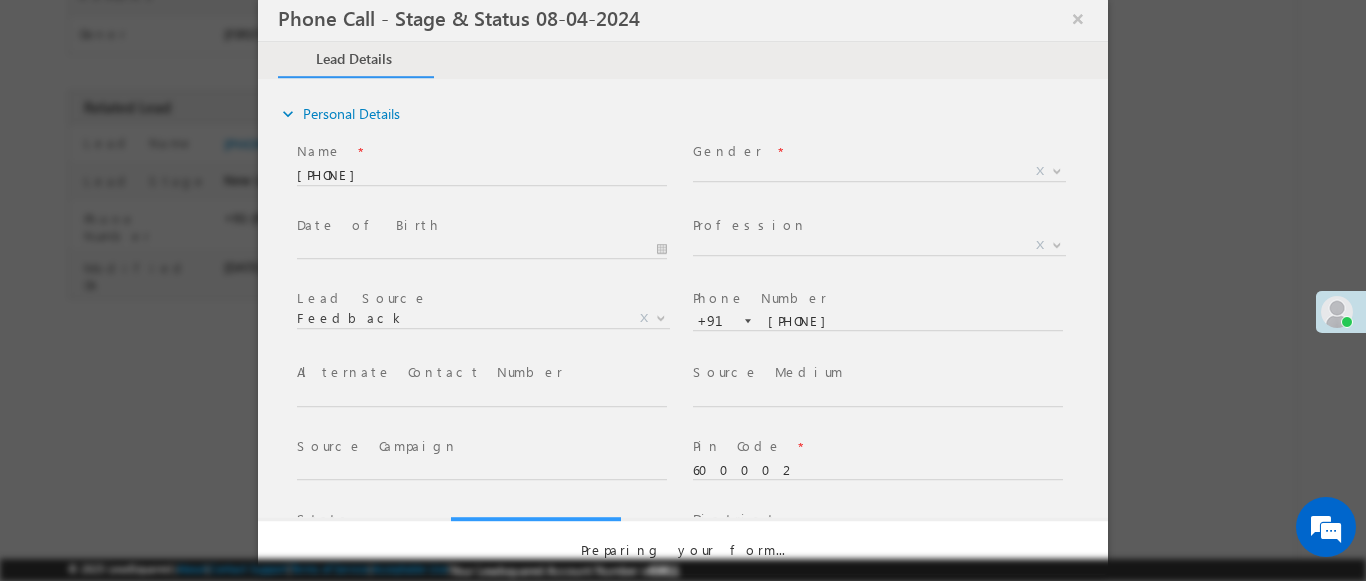 select on "Fresh Lead" 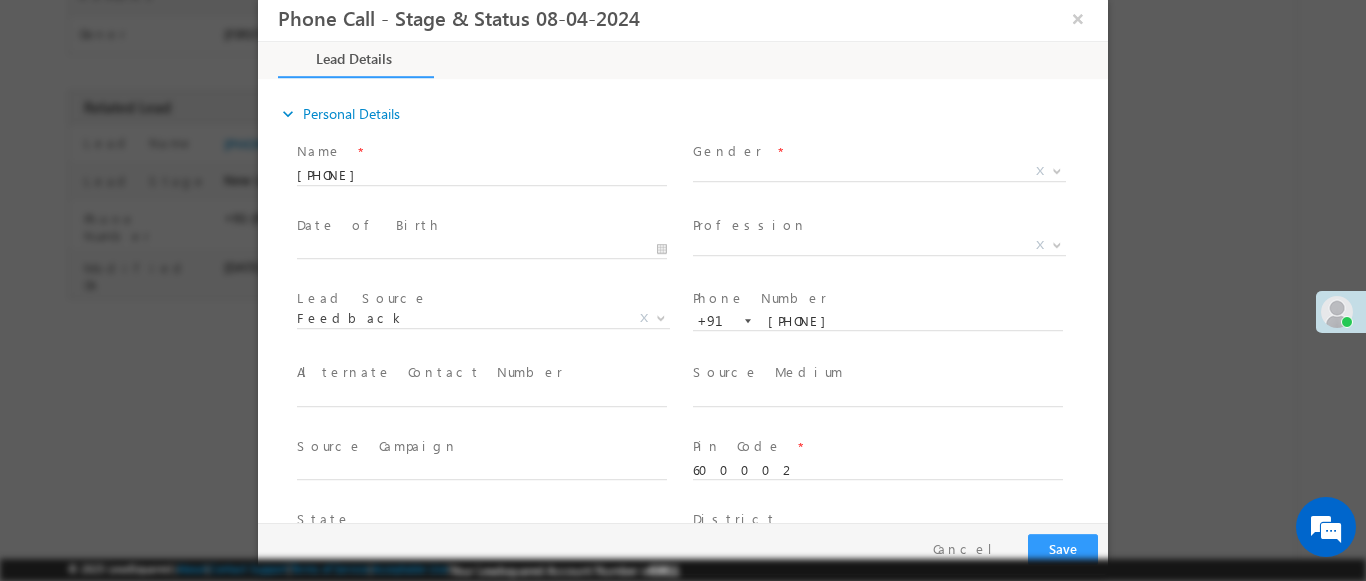 type on "[DATE] [TIME]" 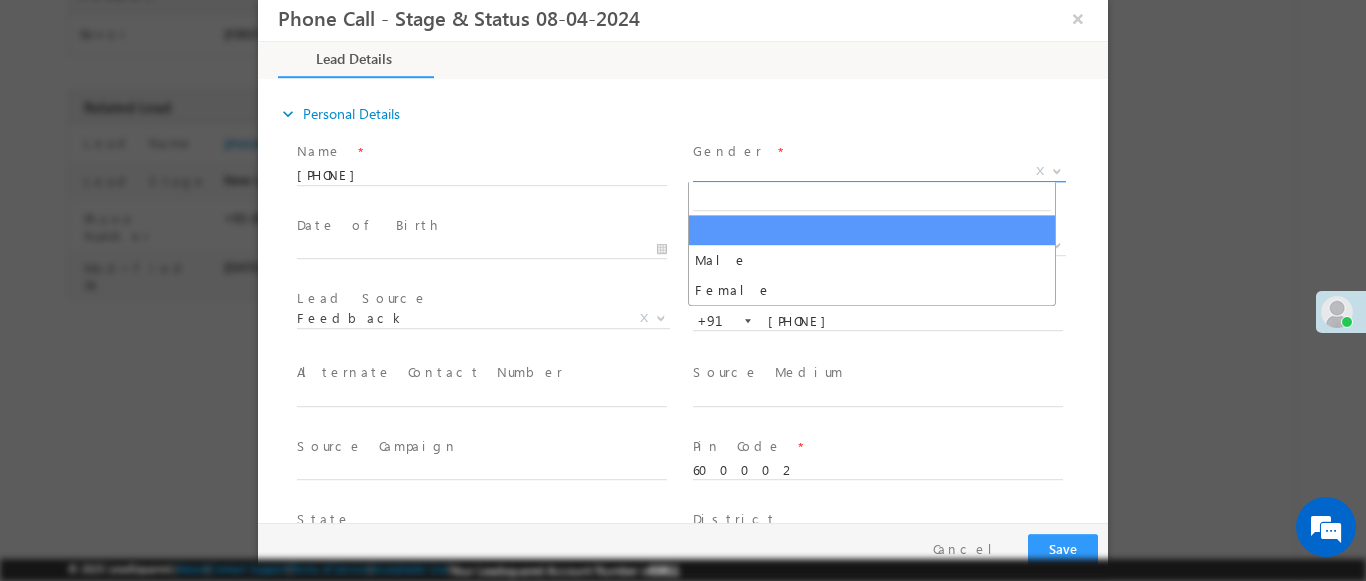 select on "Male" 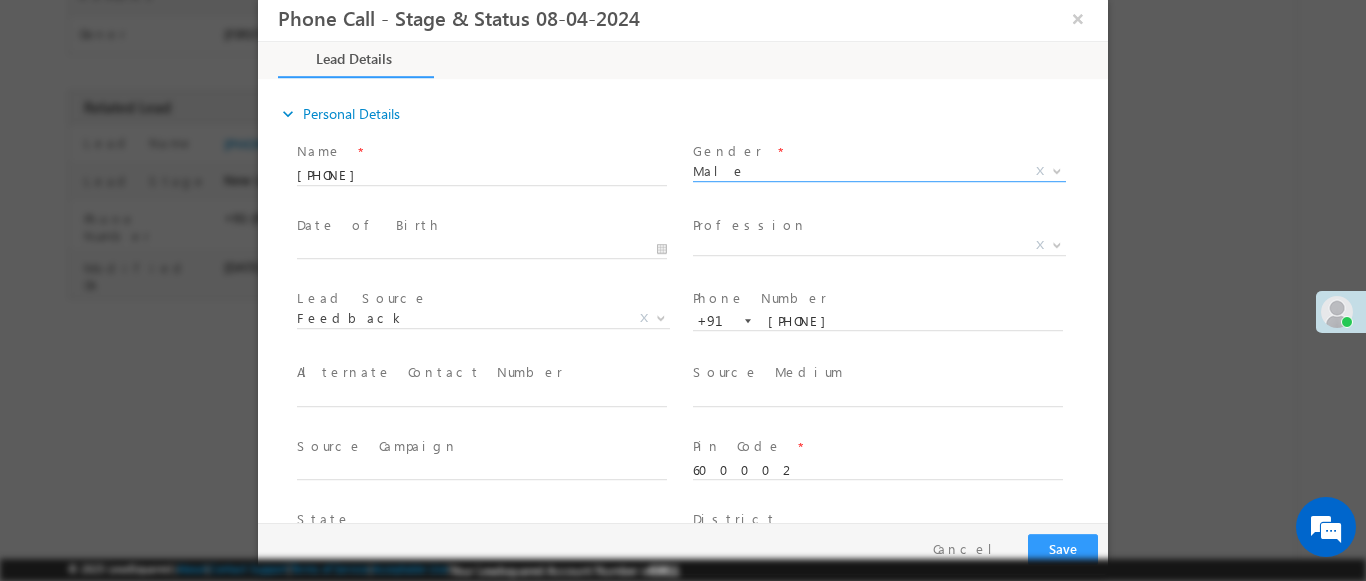 scroll, scrollTop: 3, scrollLeft: 0, axis: vertical 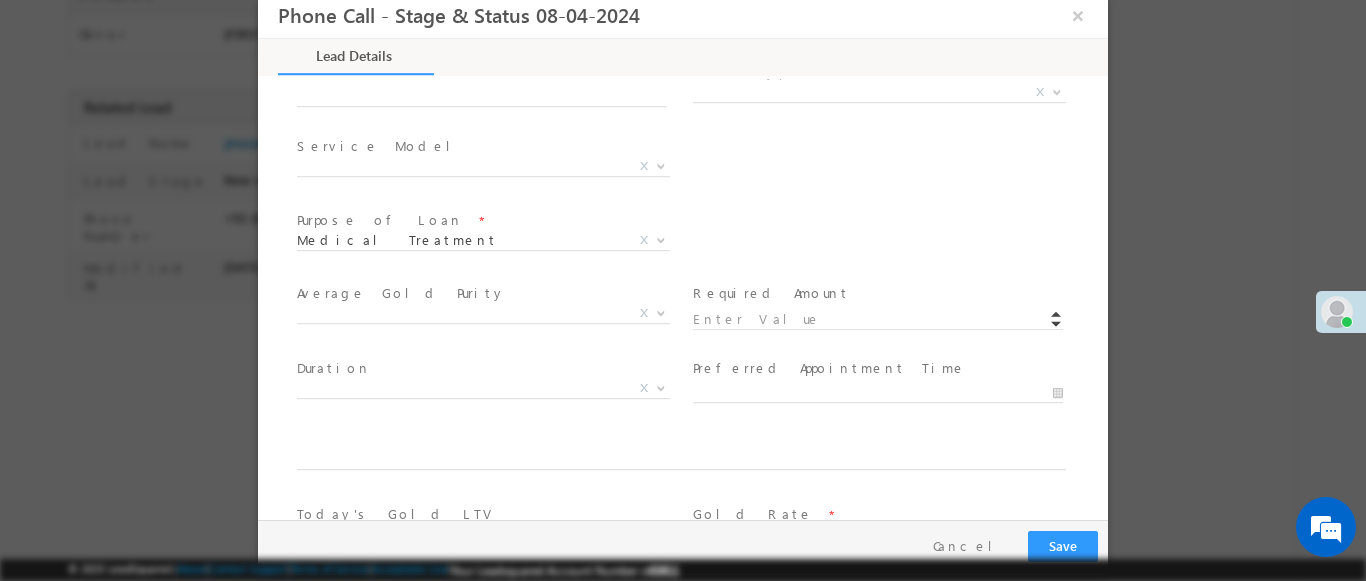 click at bounding box center (1057, 91) 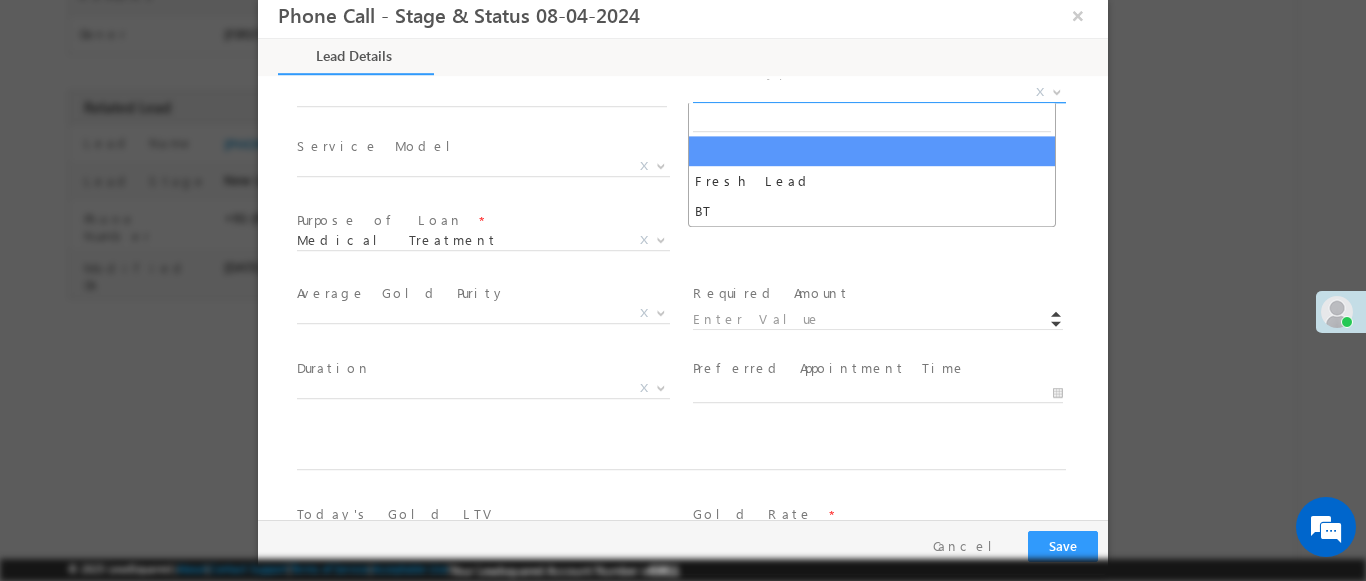 select on "BT" 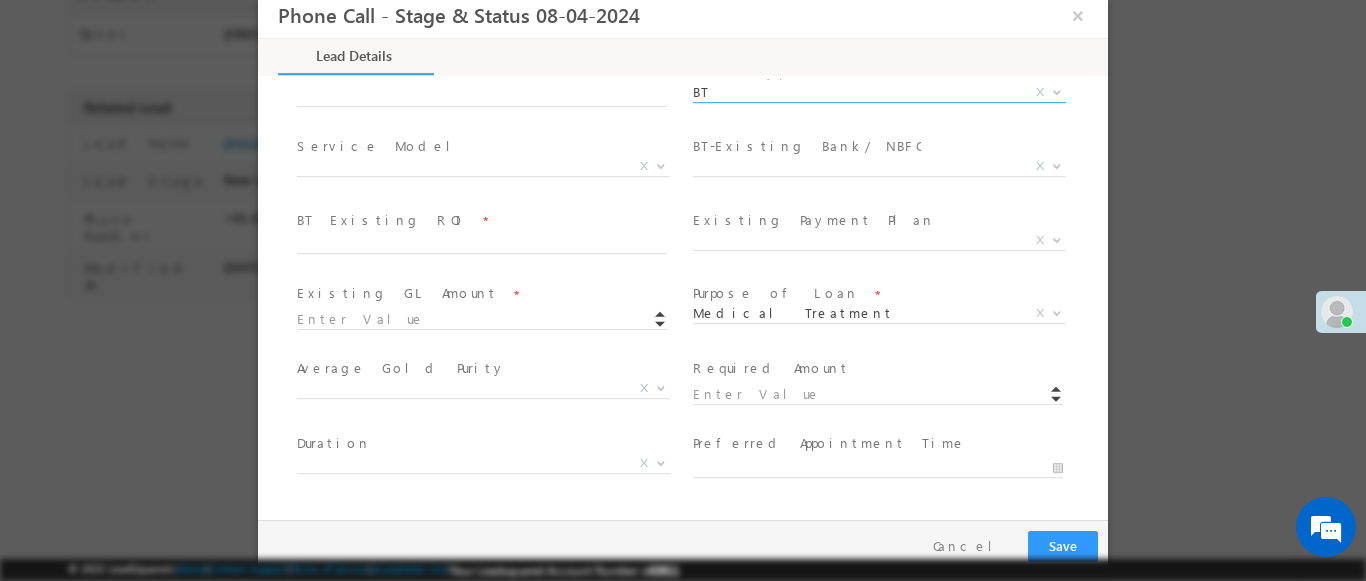 scroll, scrollTop: 739, scrollLeft: 0, axis: vertical 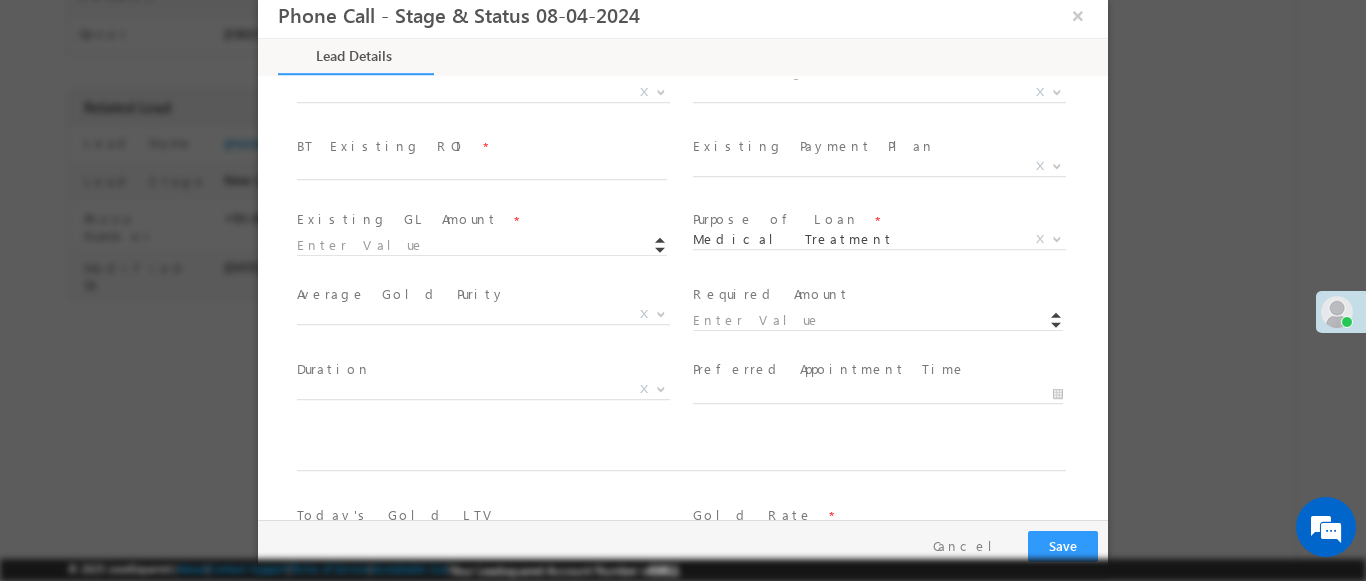 click at bounding box center [661, 91] 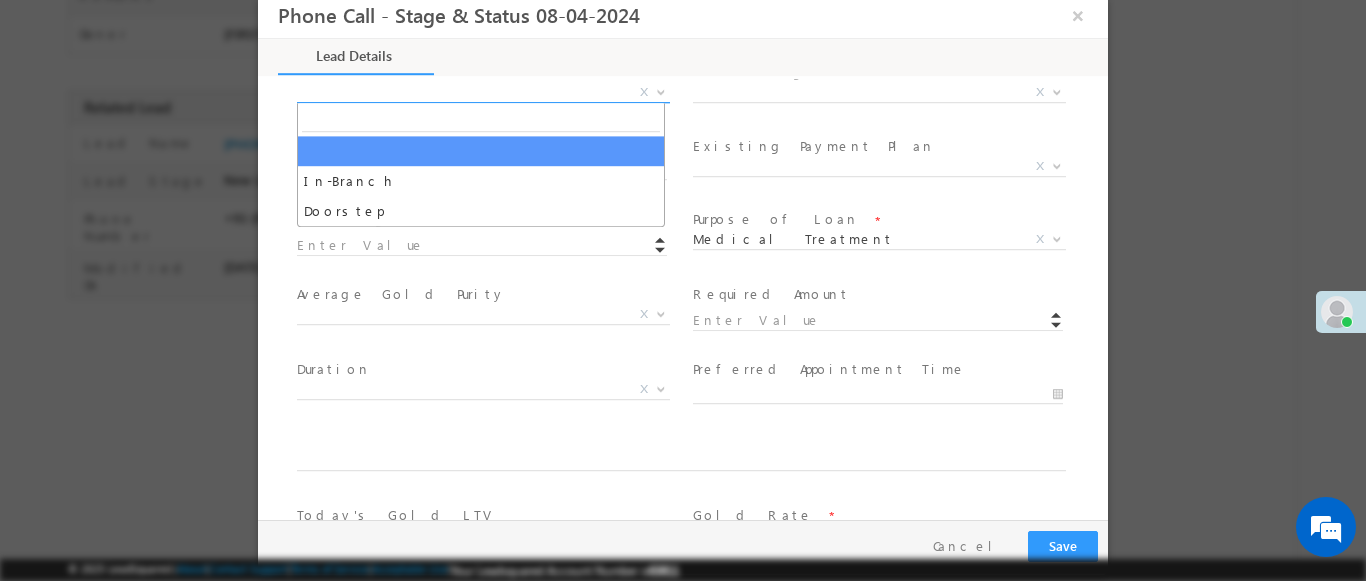 select on "In-Branch" 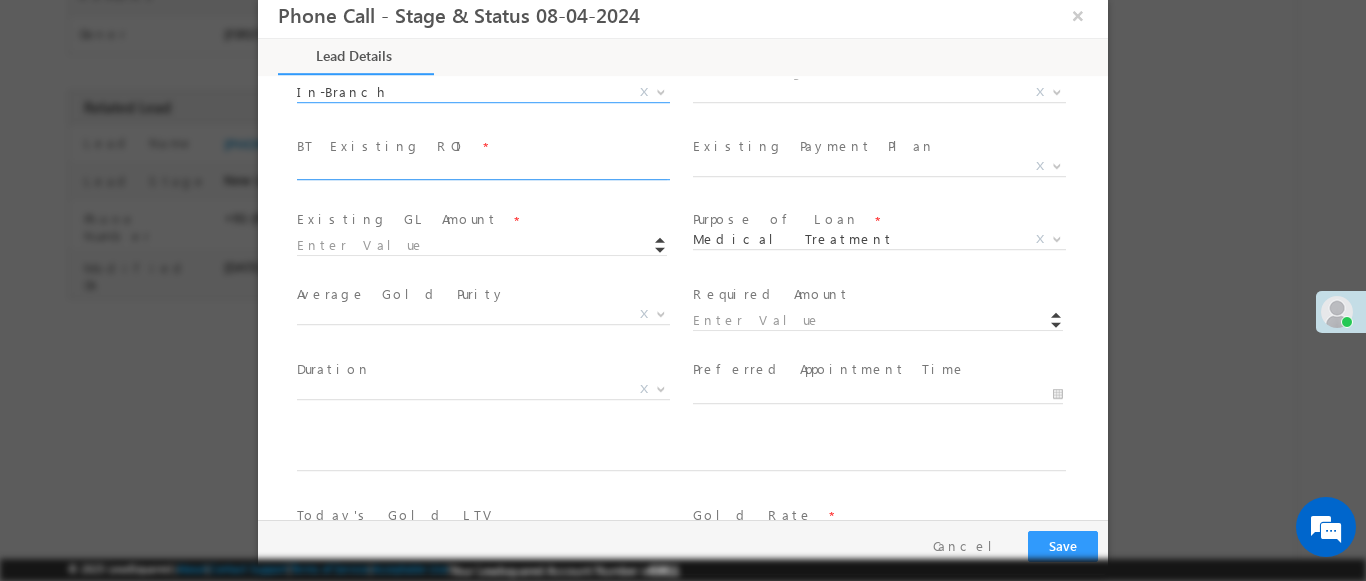 click at bounding box center [1057, 91] 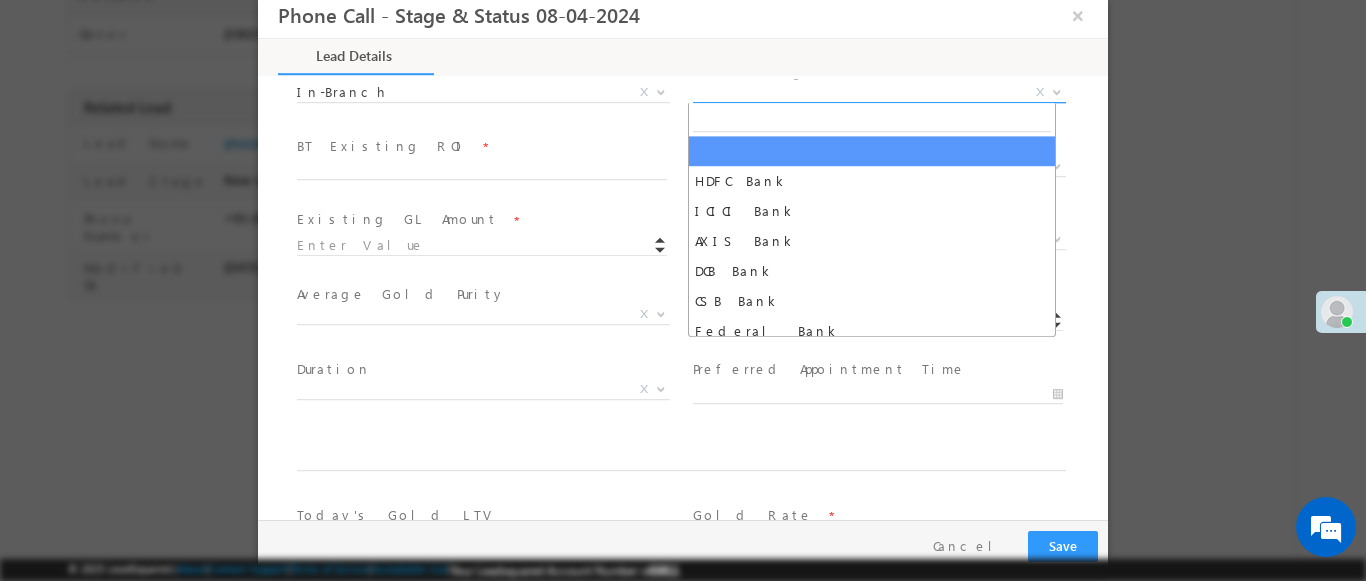 select on "DCB Bank" 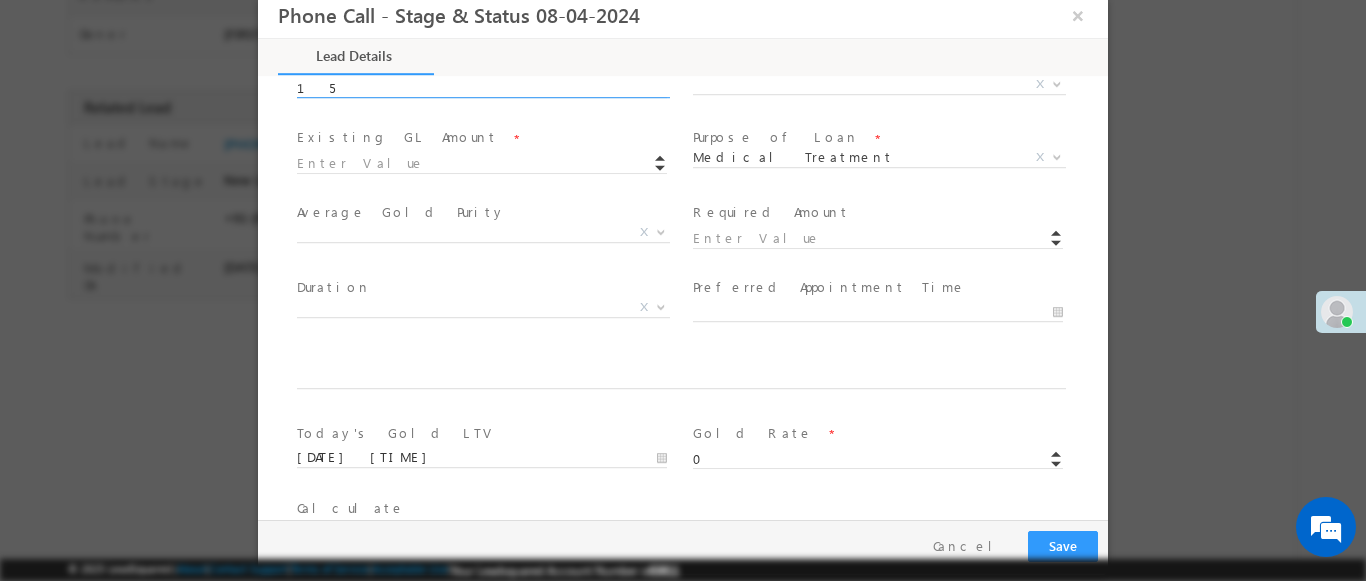 scroll, scrollTop: 813, scrollLeft: 0, axis: vertical 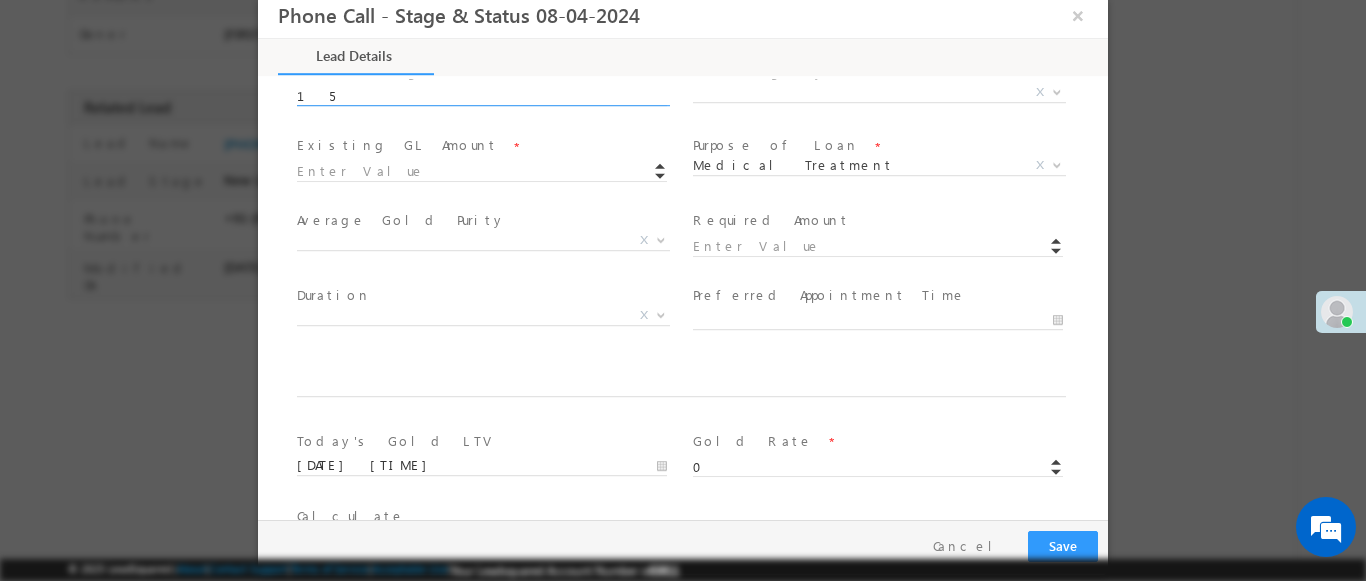 type on "15" 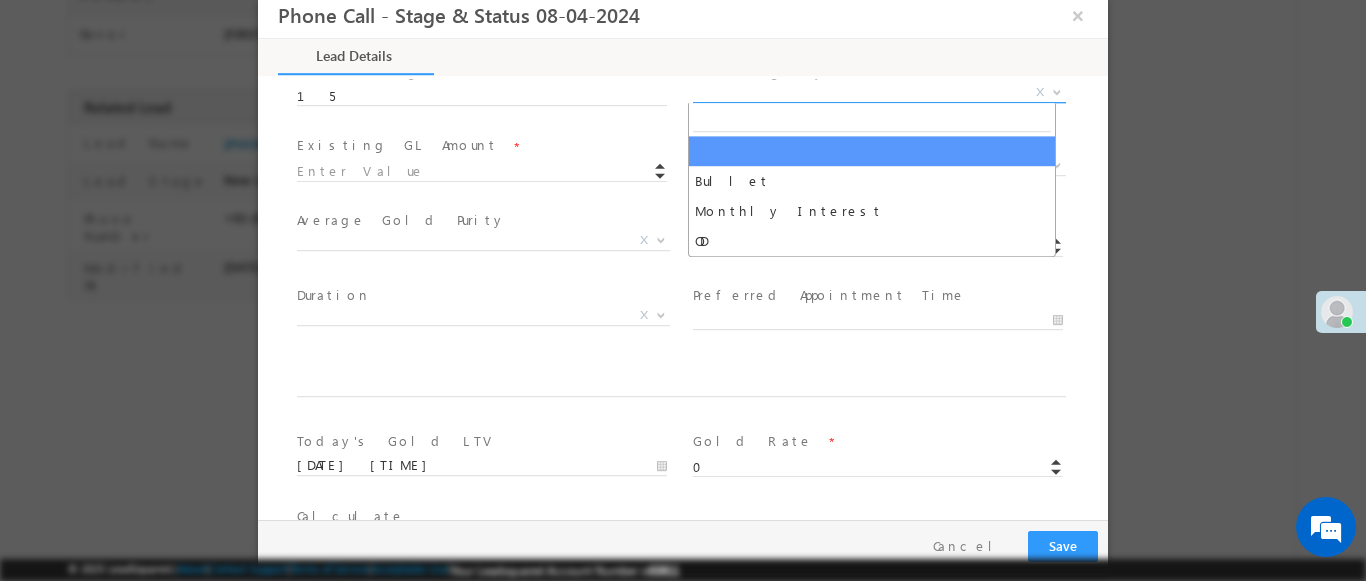 select on "Monthly Interest" 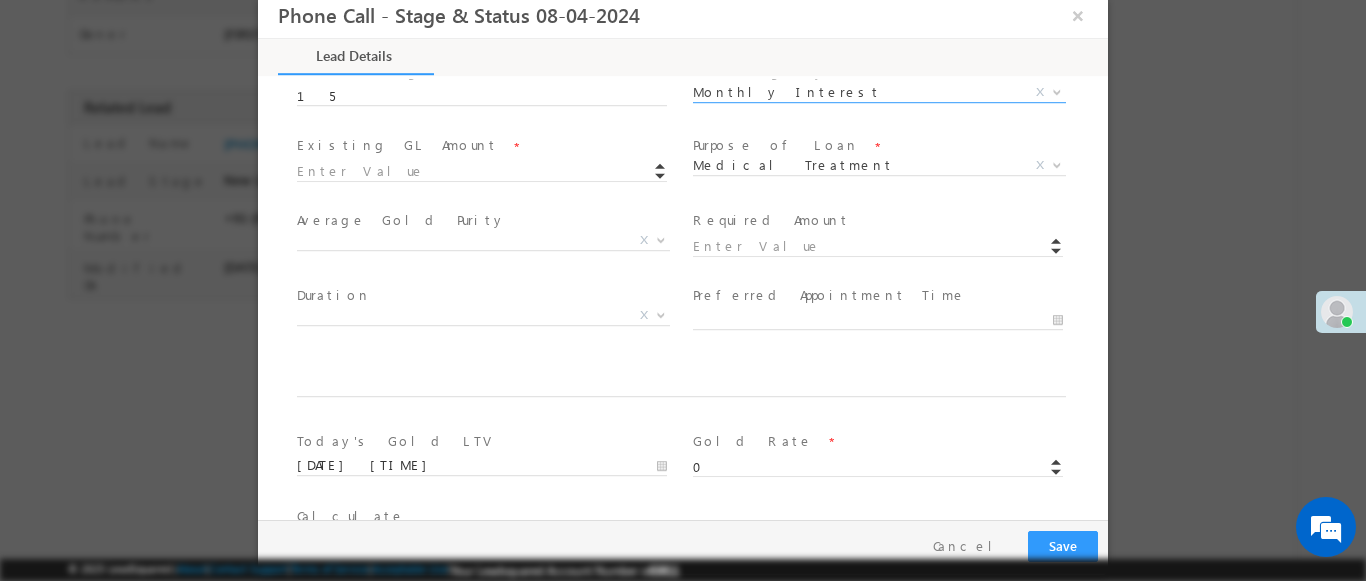 scroll, scrollTop: 3, scrollLeft: 0, axis: vertical 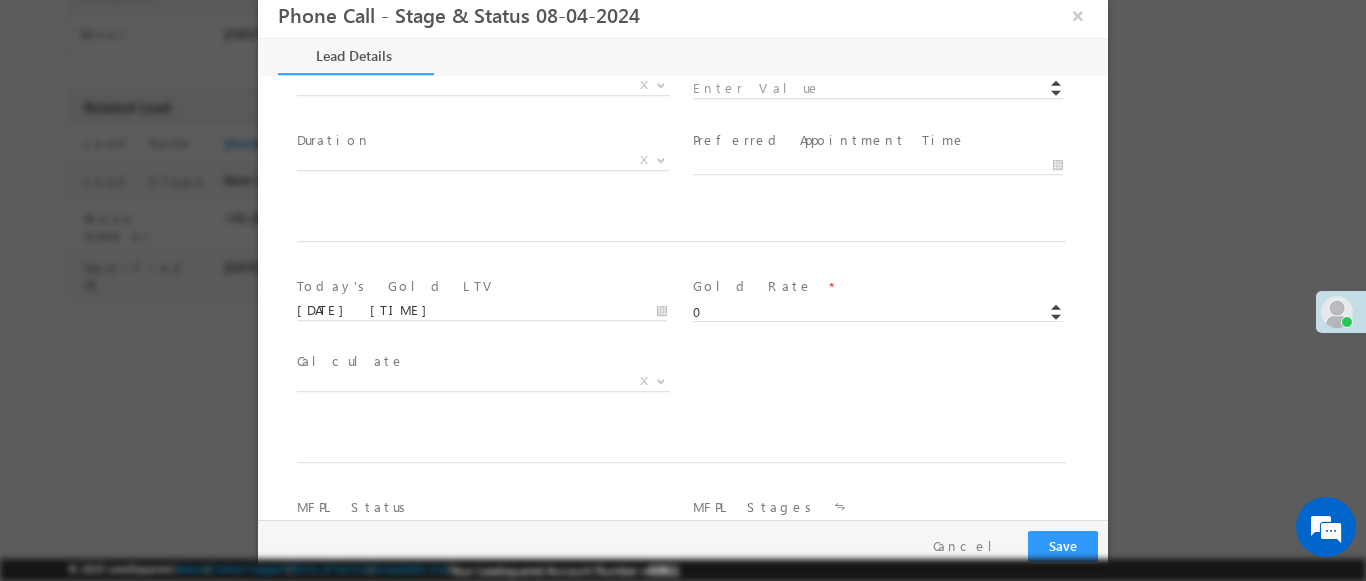 type on "247890.00" 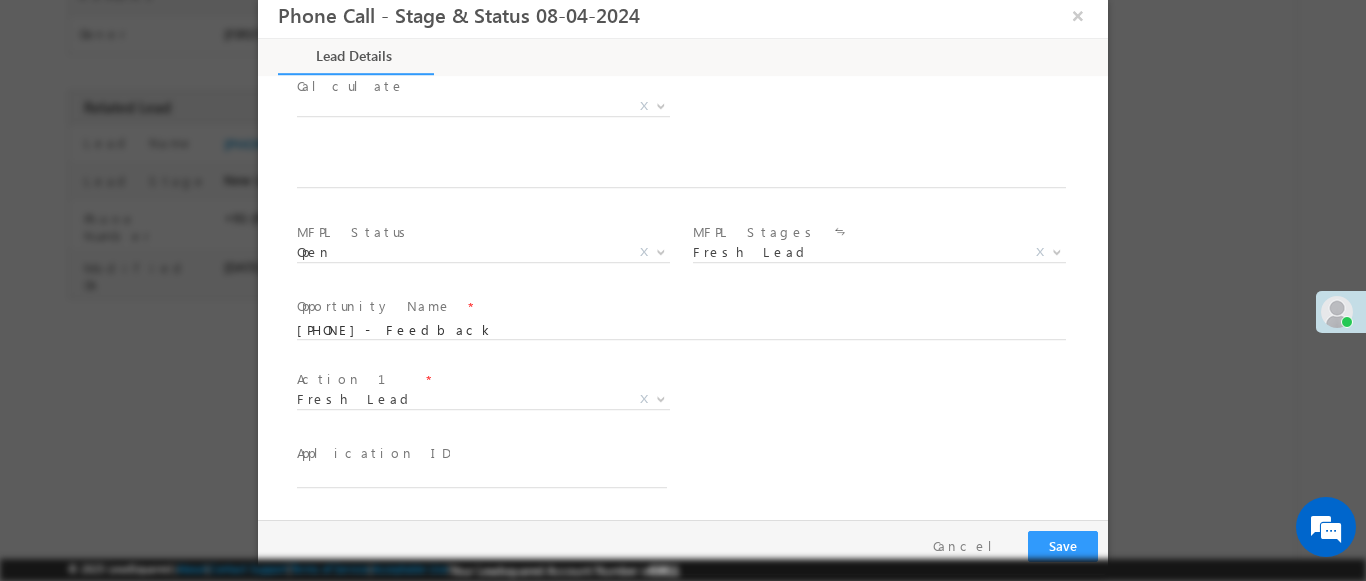click at bounding box center (661, 398) 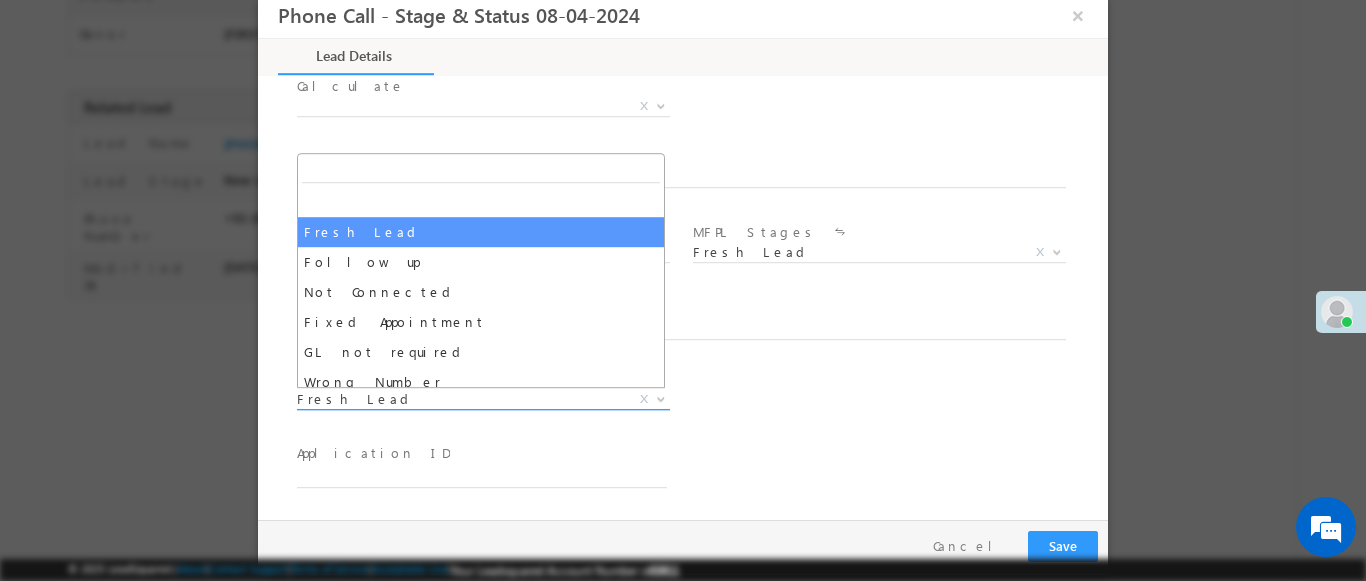 select on "Fixed Appointment" 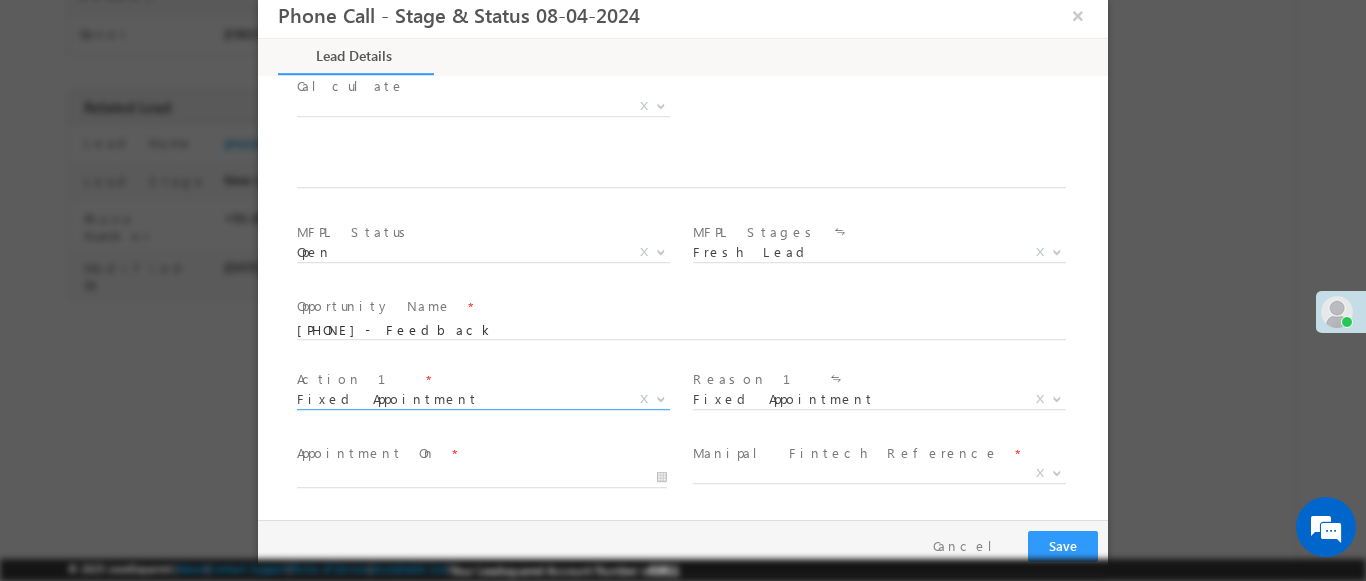 scroll, scrollTop: 1390, scrollLeft: 0, axis: vertical 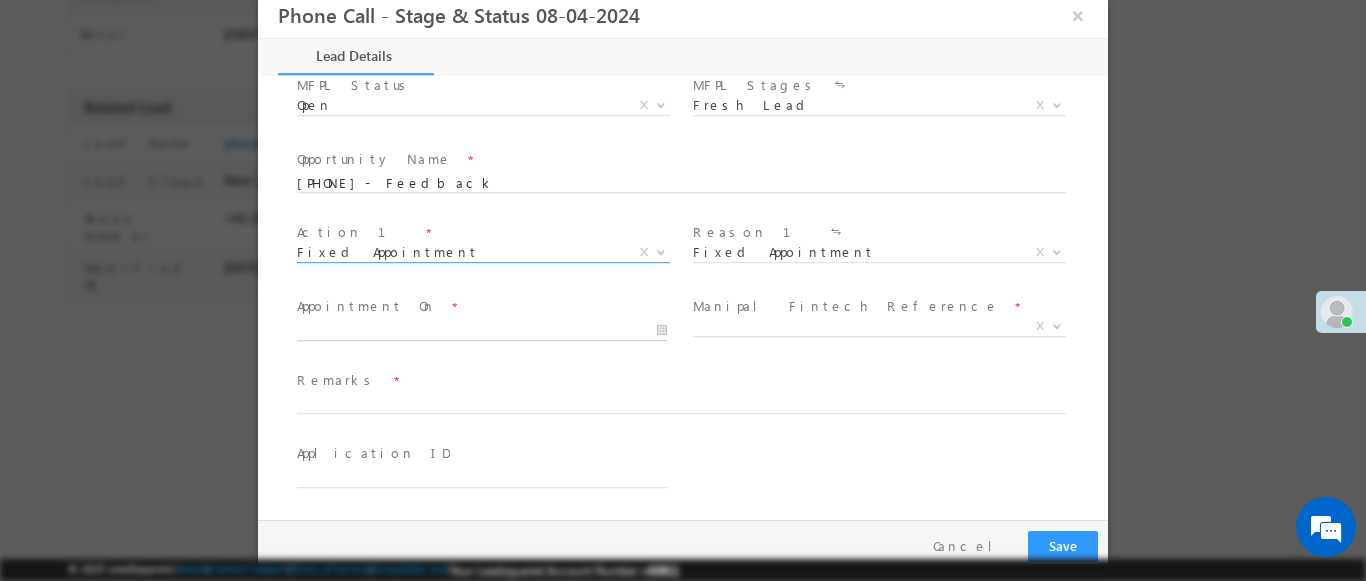 click at bounding box center (482, 331) 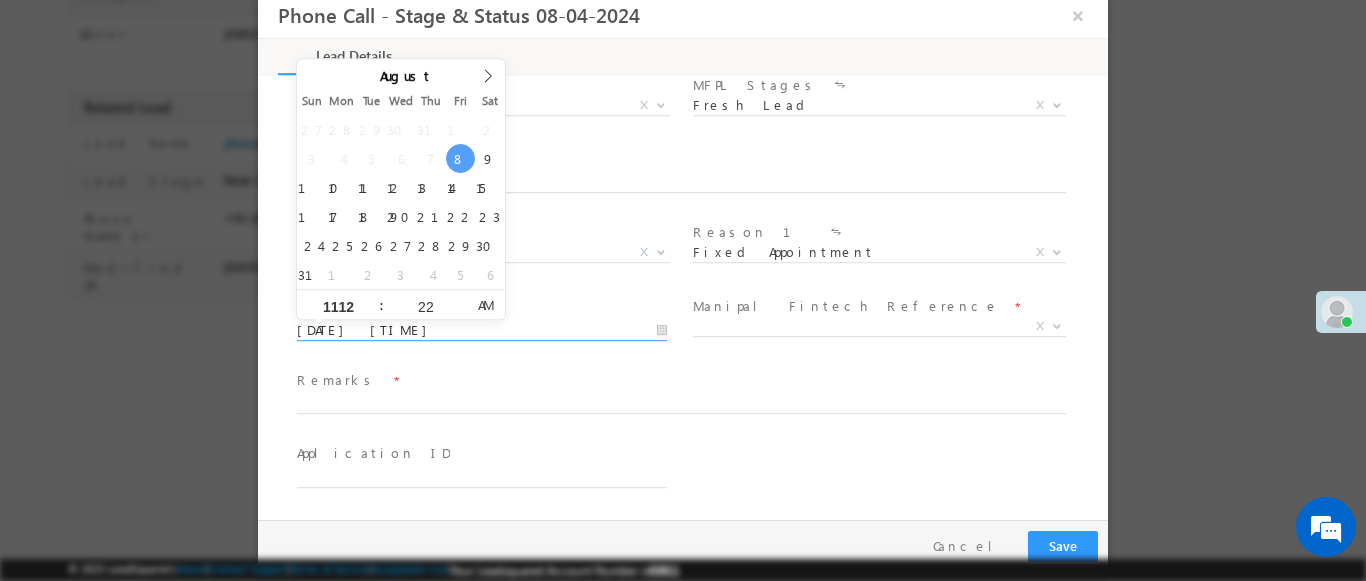 type on "11" 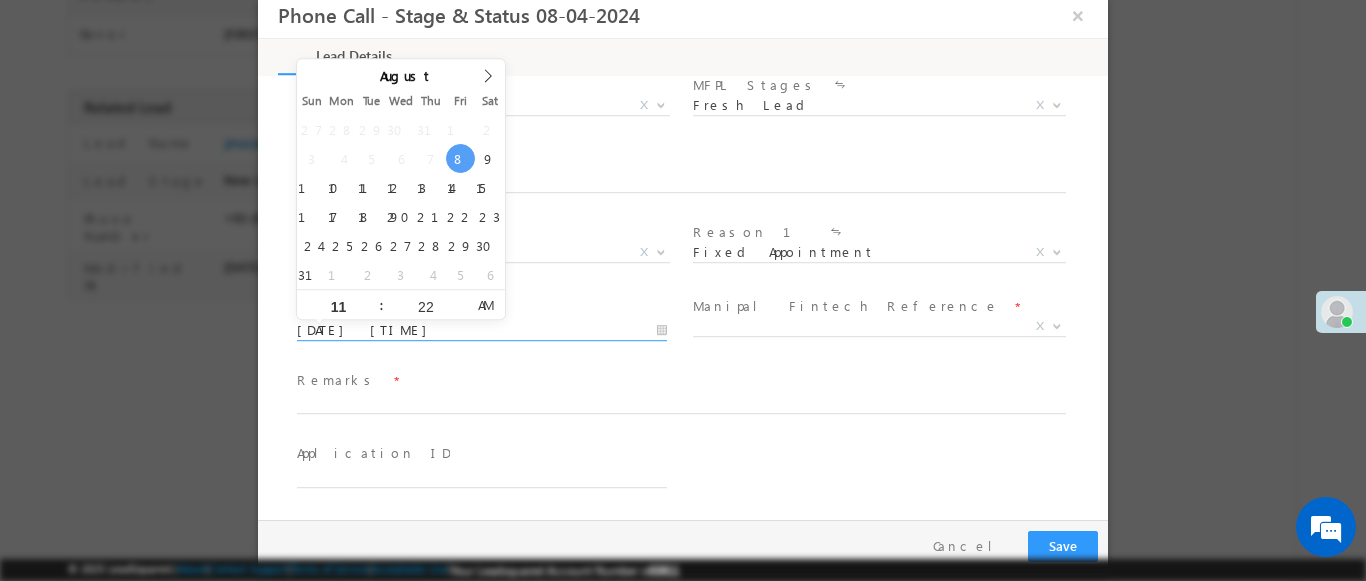 click at bounding box center [1057, 325] 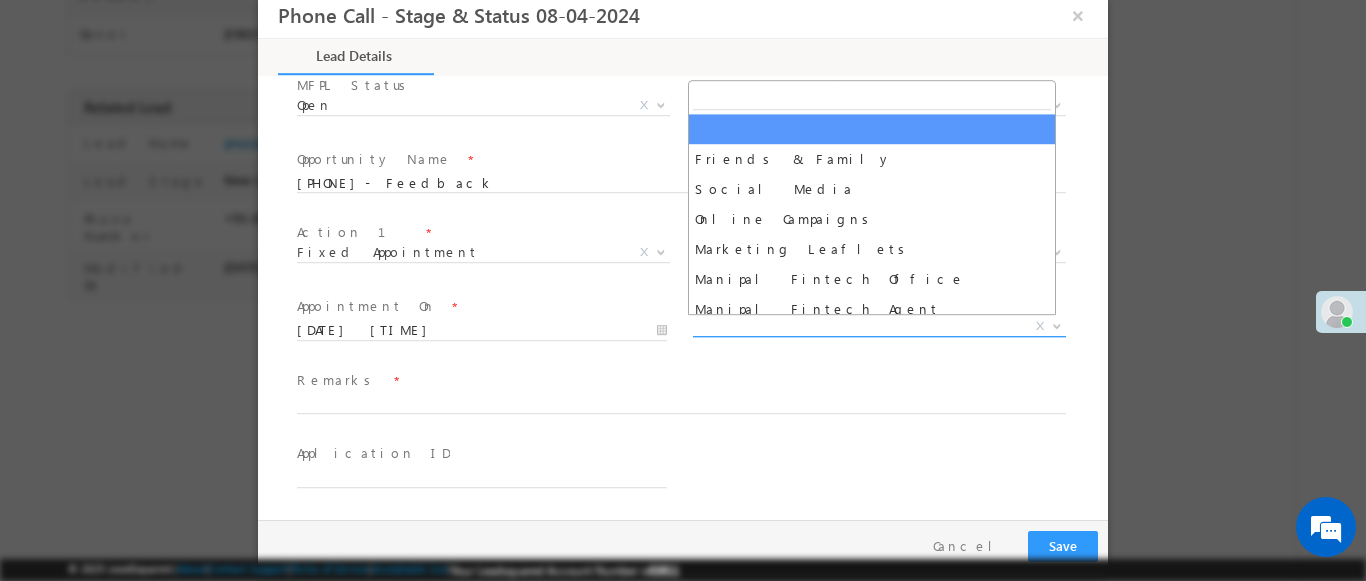 select on "Friends & Family" 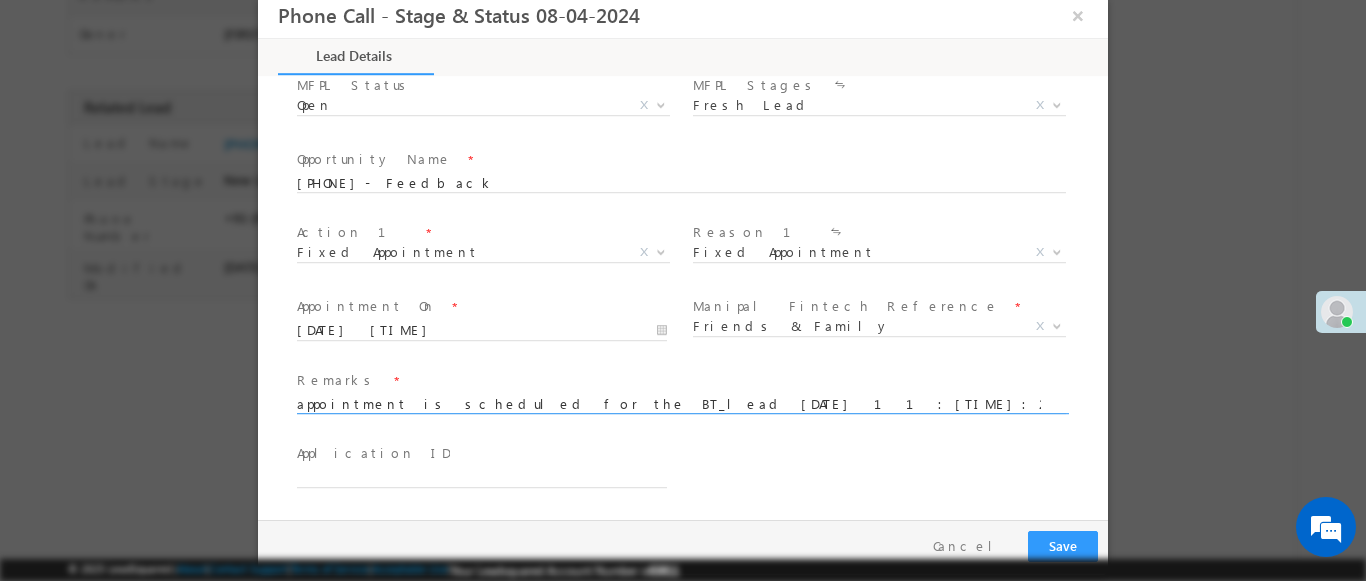 type on "appointment is scheduled for the BT_lead [DATE] 11:[TIME]:22" 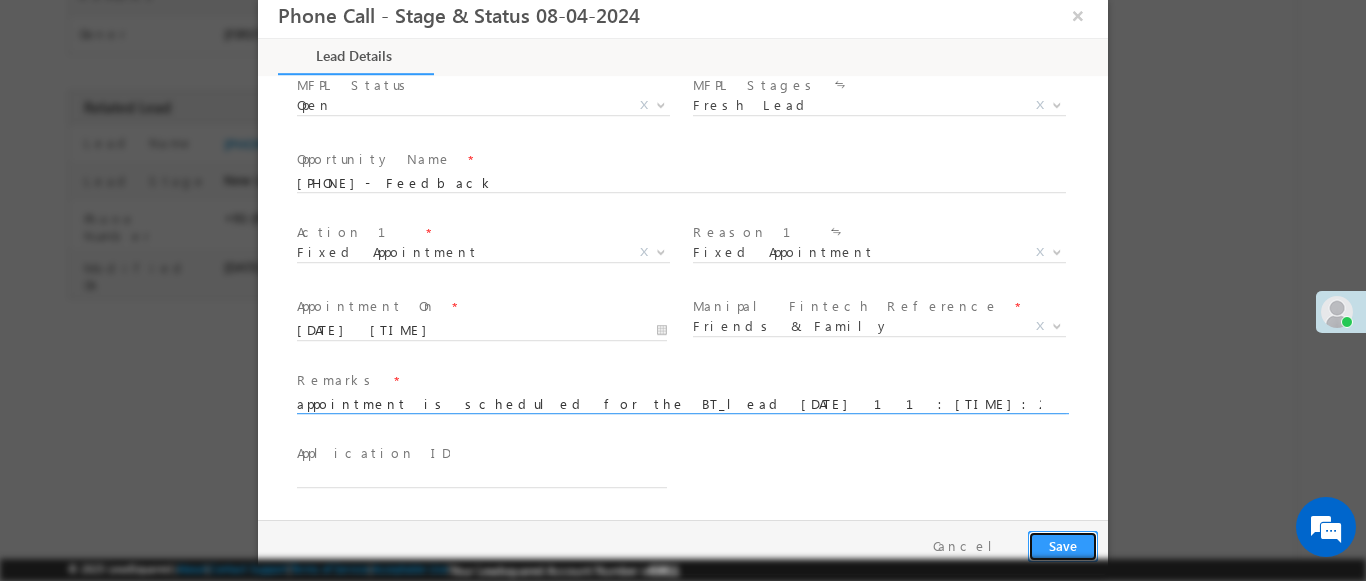 click on "Save" at bounding box center [1063, 546] 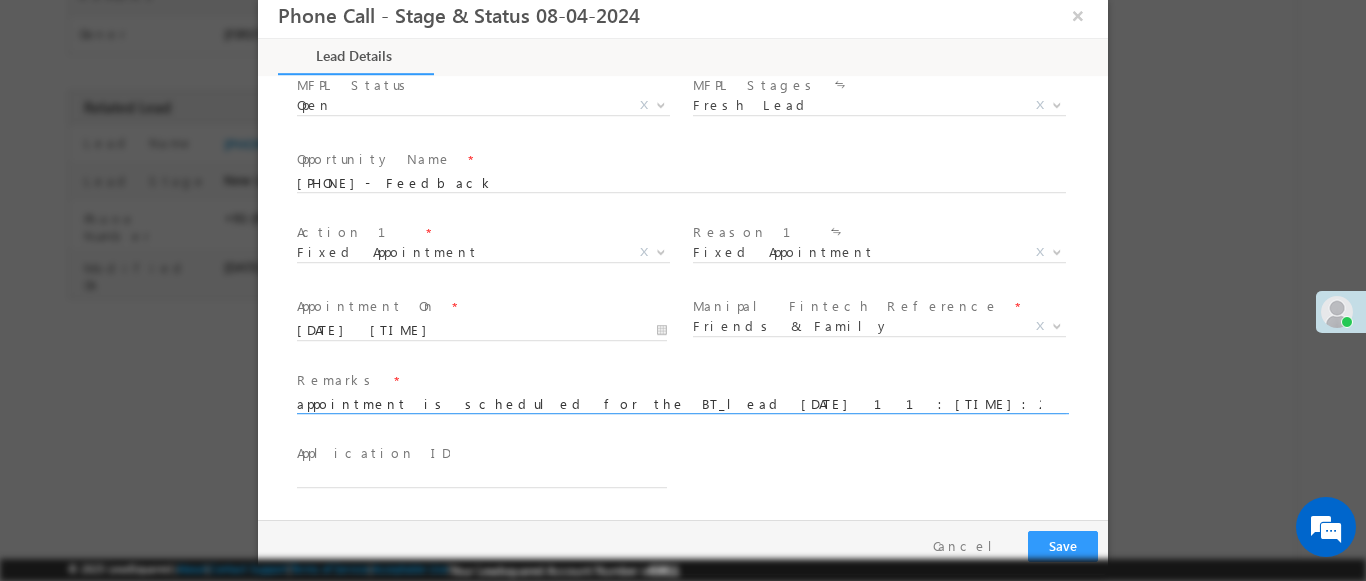 scroll, scrollTop: 1385, scrollLeft: 0, axis: vertical 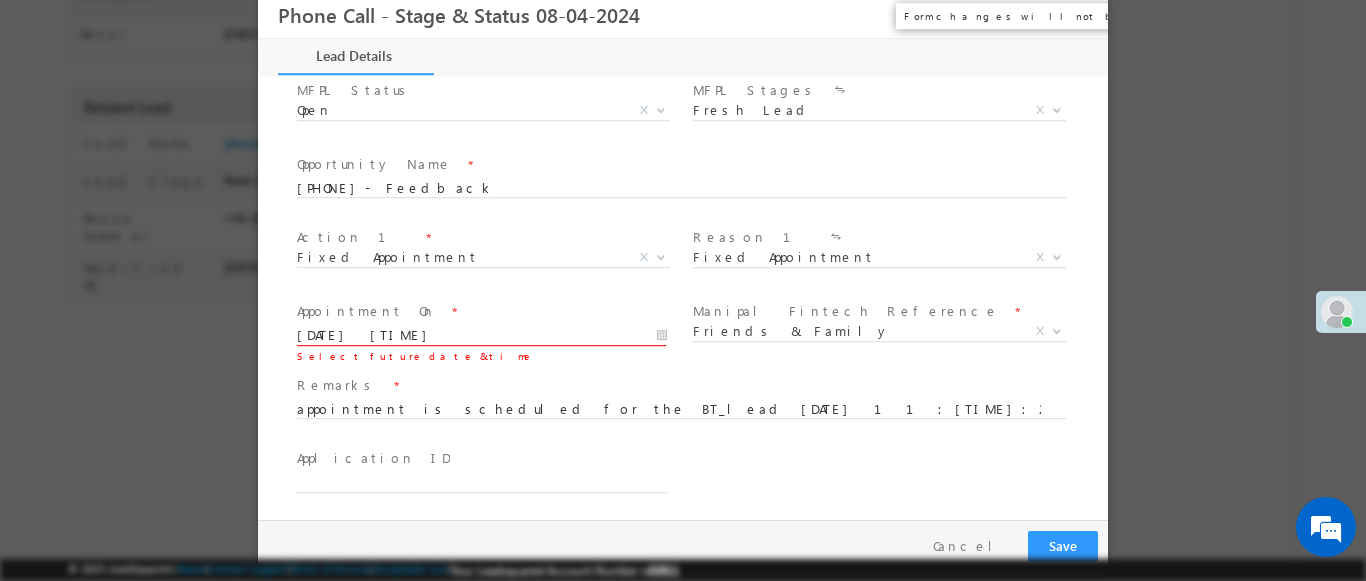 click on "×" at bounding box center (1078, 15) 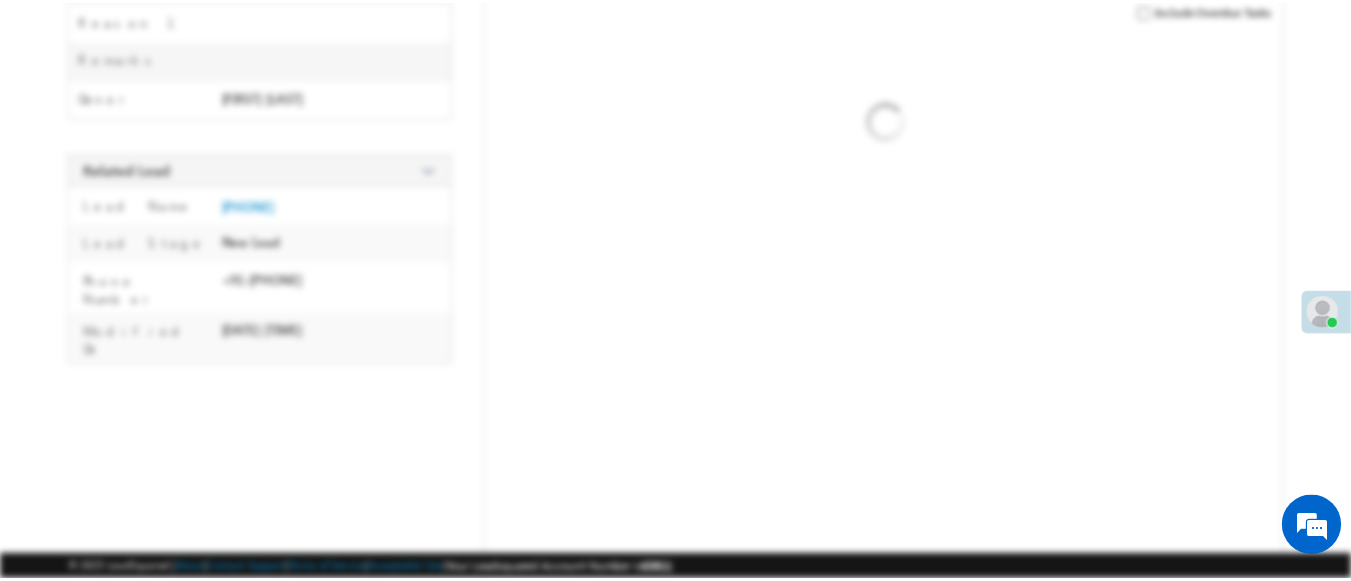 scroll, scrollTop: 419, scrollLeft: 0, axis: vertical 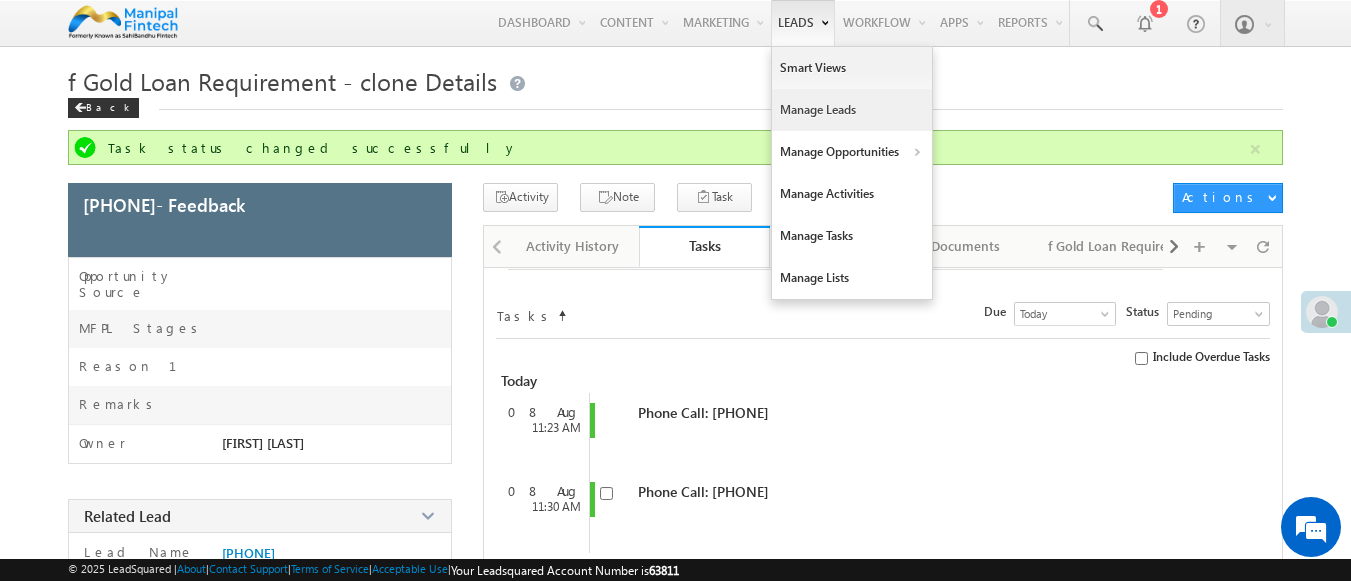 click on "Manage Leads" at bounding box center (852, 110) 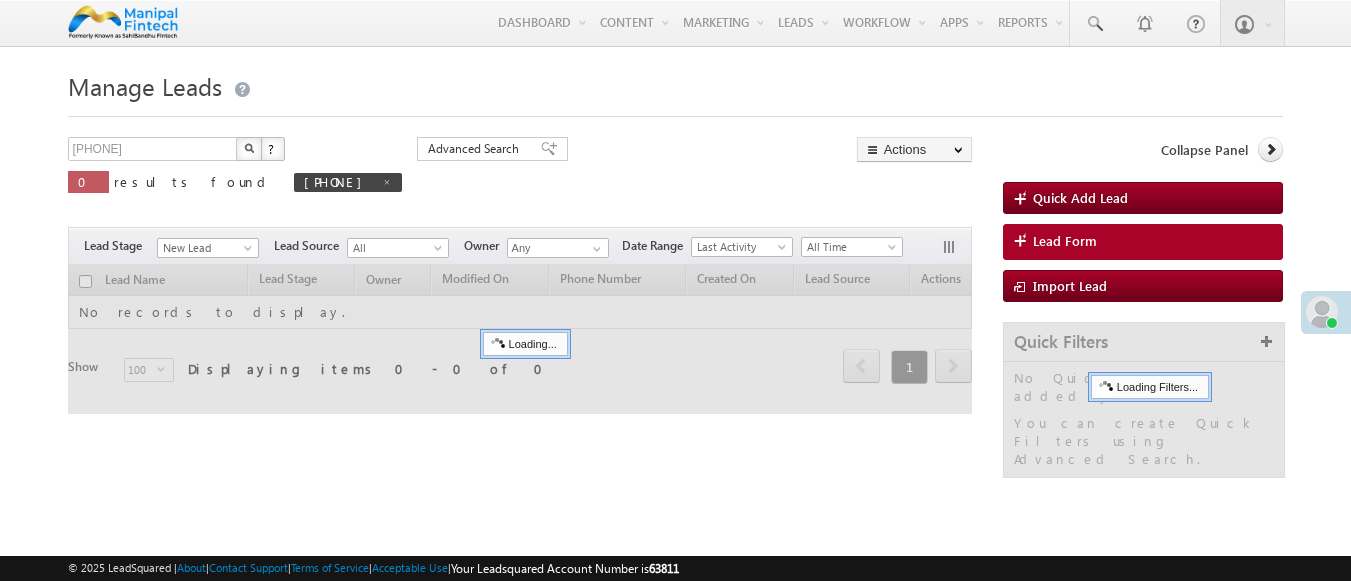 scroll, scrollTop: 0, scrollLeft: 0, axis: both 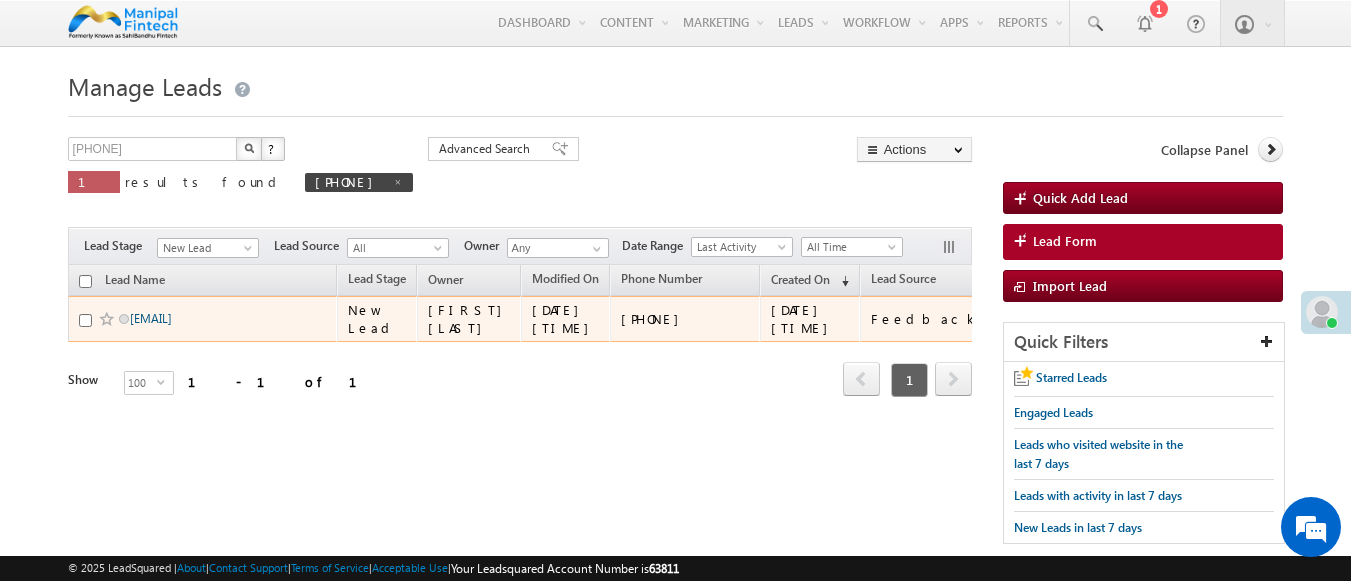 click on "[PHONE]" at bounding box center (151, 318) 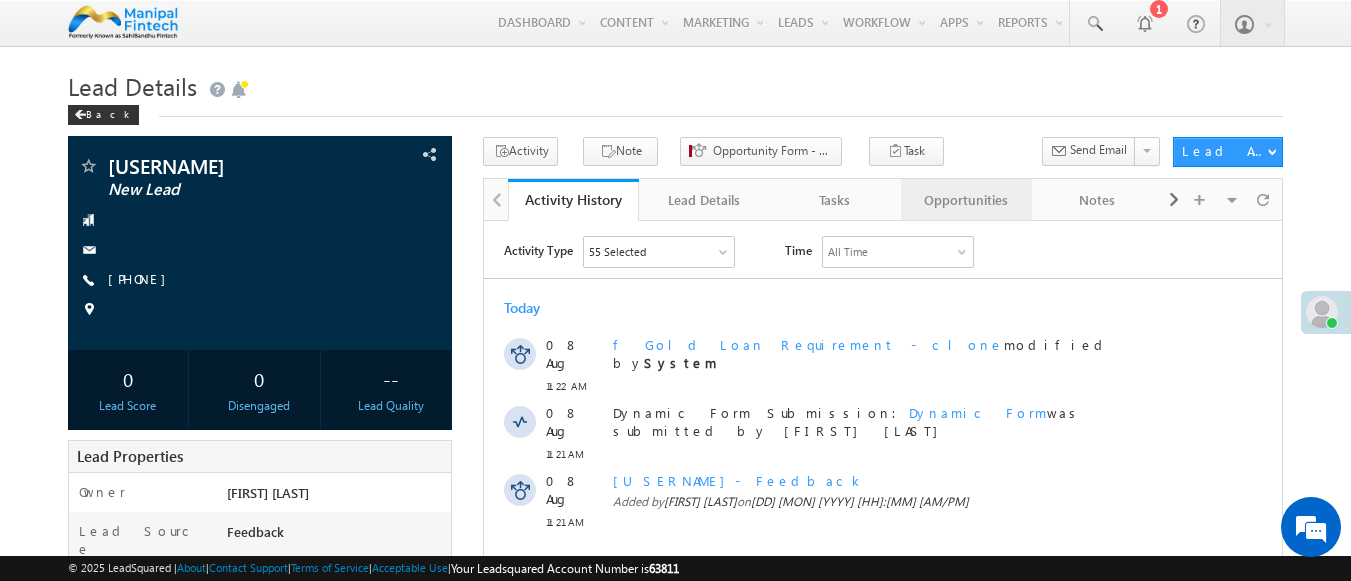 scroll, scrollTop: 0, scrollLeft: 0, axis: both 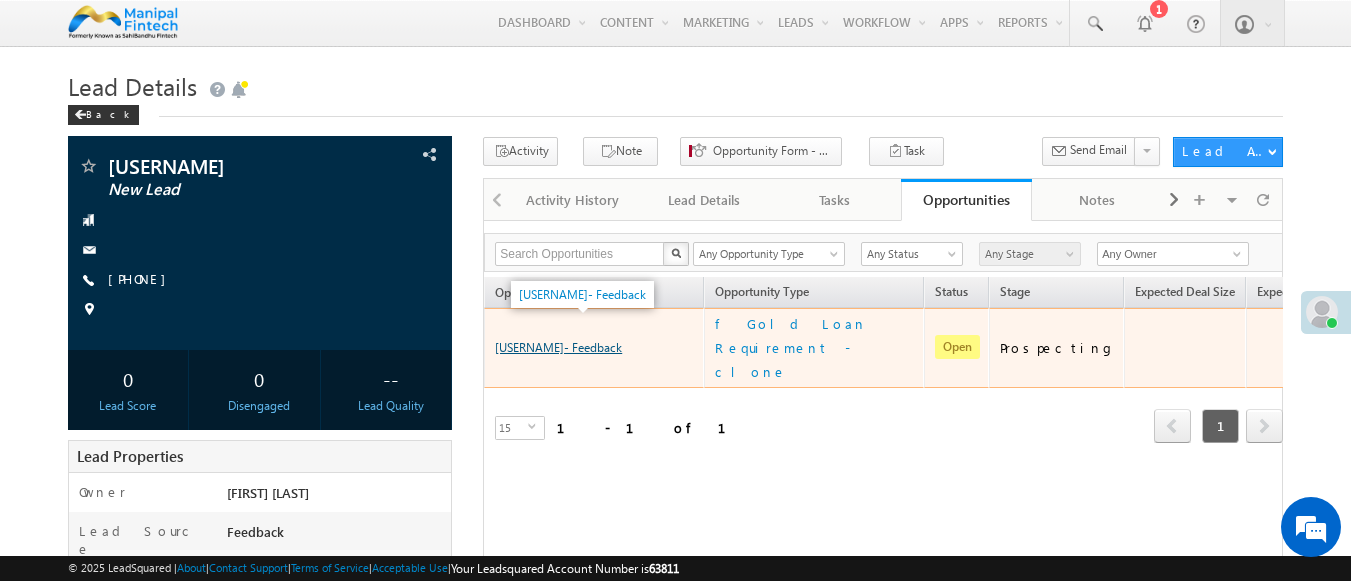 click on "[USERNAME]- Feedback" at bounding box center (558, 347) 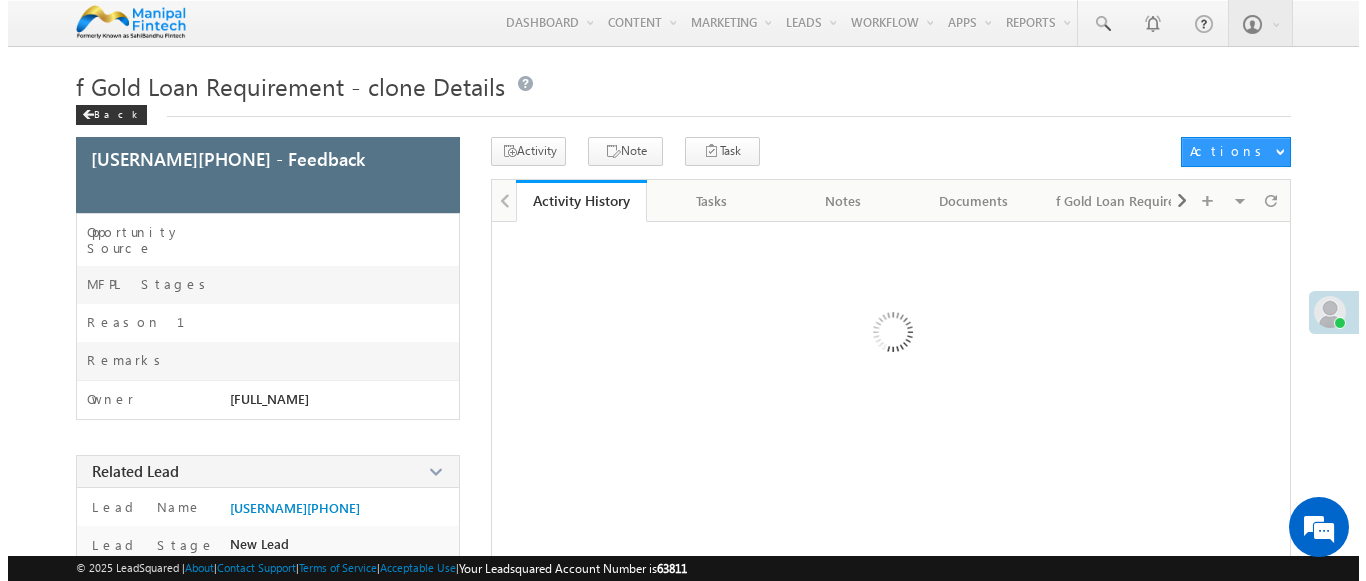 scroll, scrollTop: 0, scrollLeft: 0, axis: both 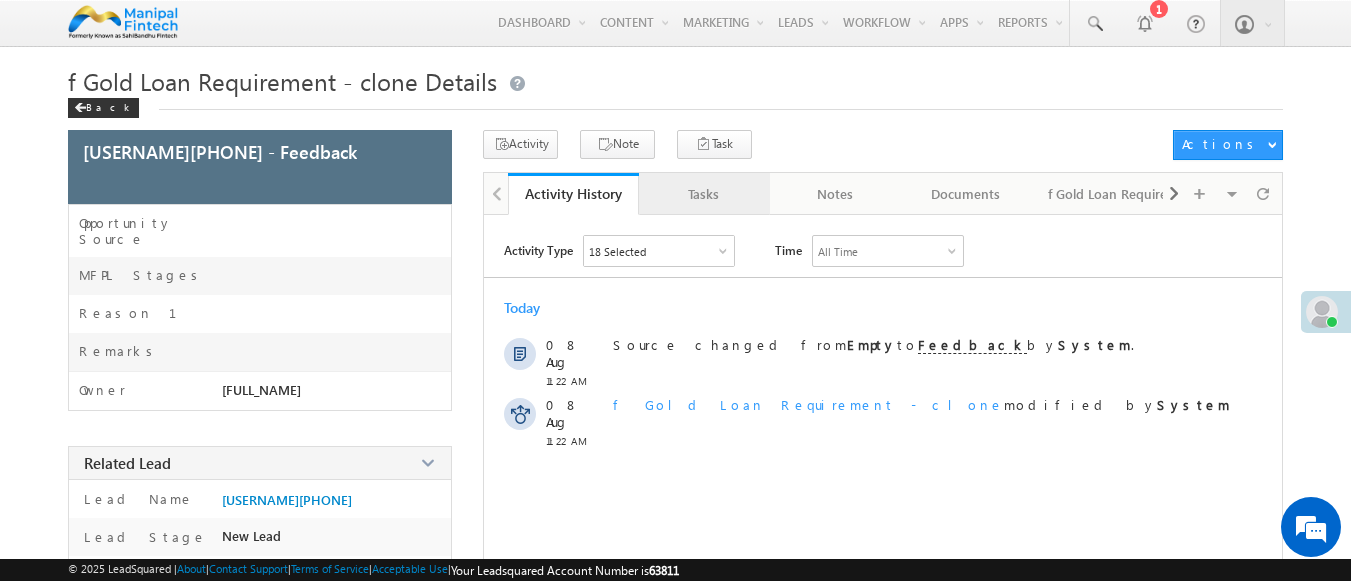 click on "Tasks" at bounding box center (703, 194) 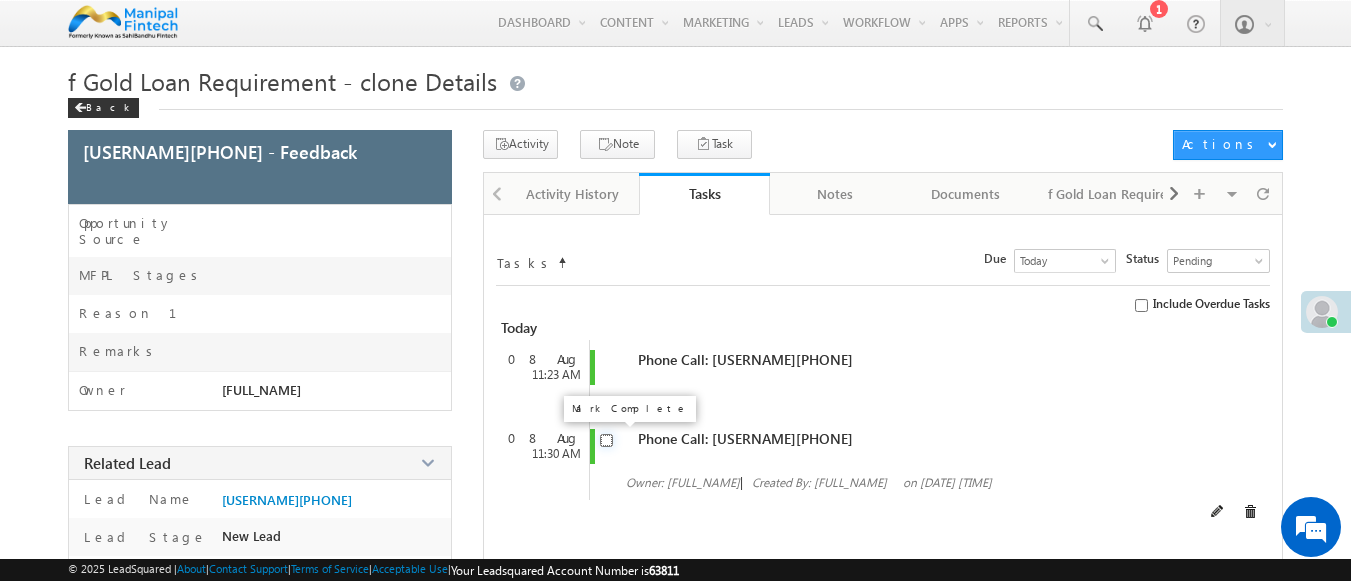 click at bounding box center [606, 440] 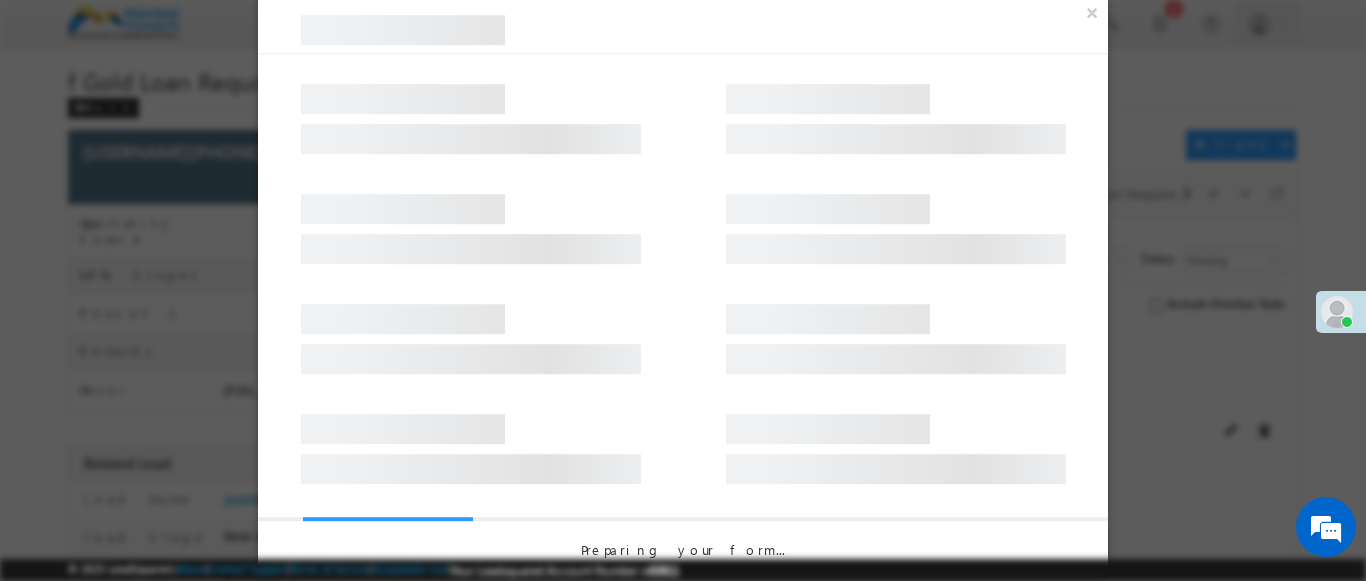 scroll, scrollTop: 0, scrollLeft: 0, axis: both 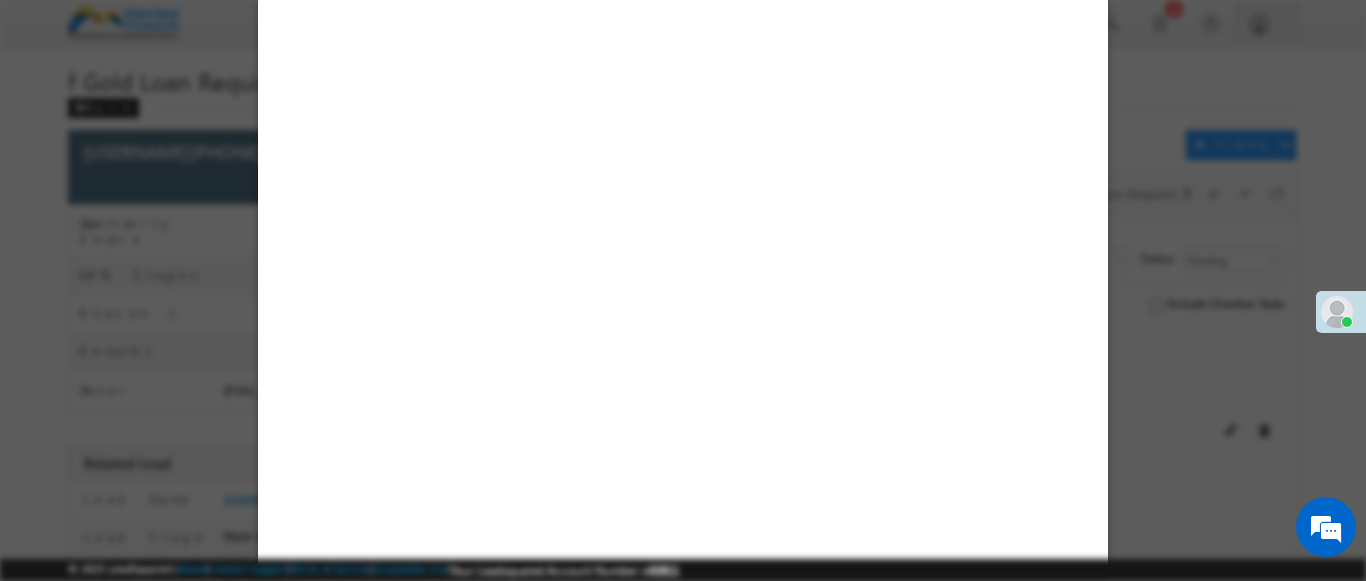 select on "Feedback" 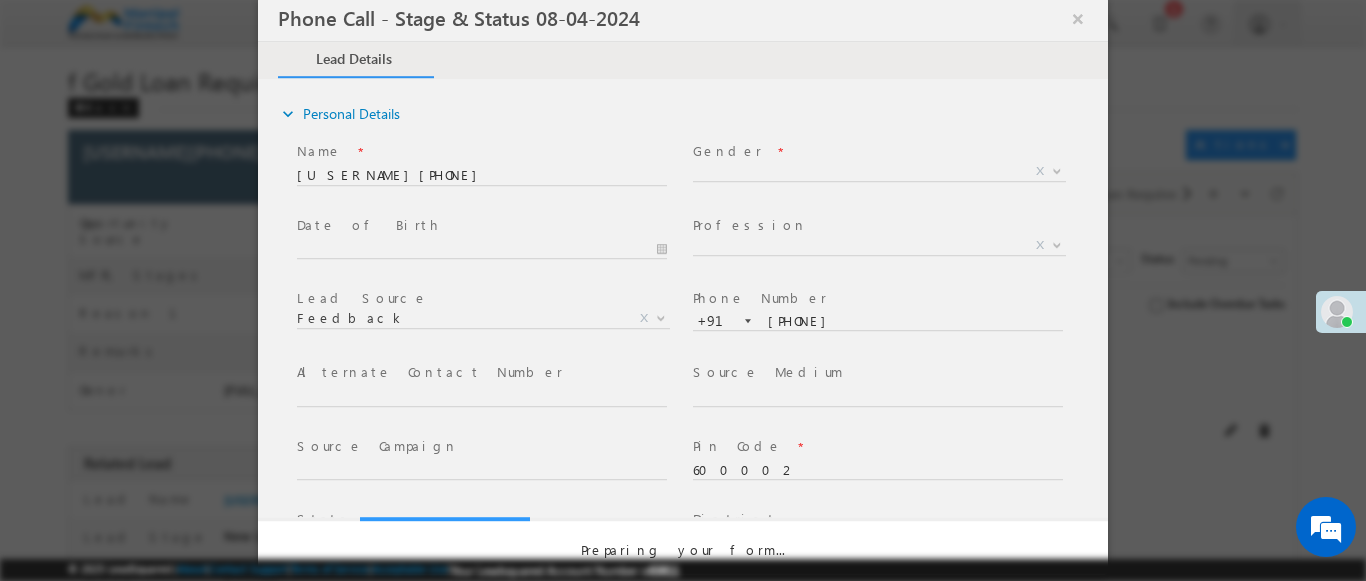 scroll, scrollTop: 0, scrollLeft: 0, axis: both 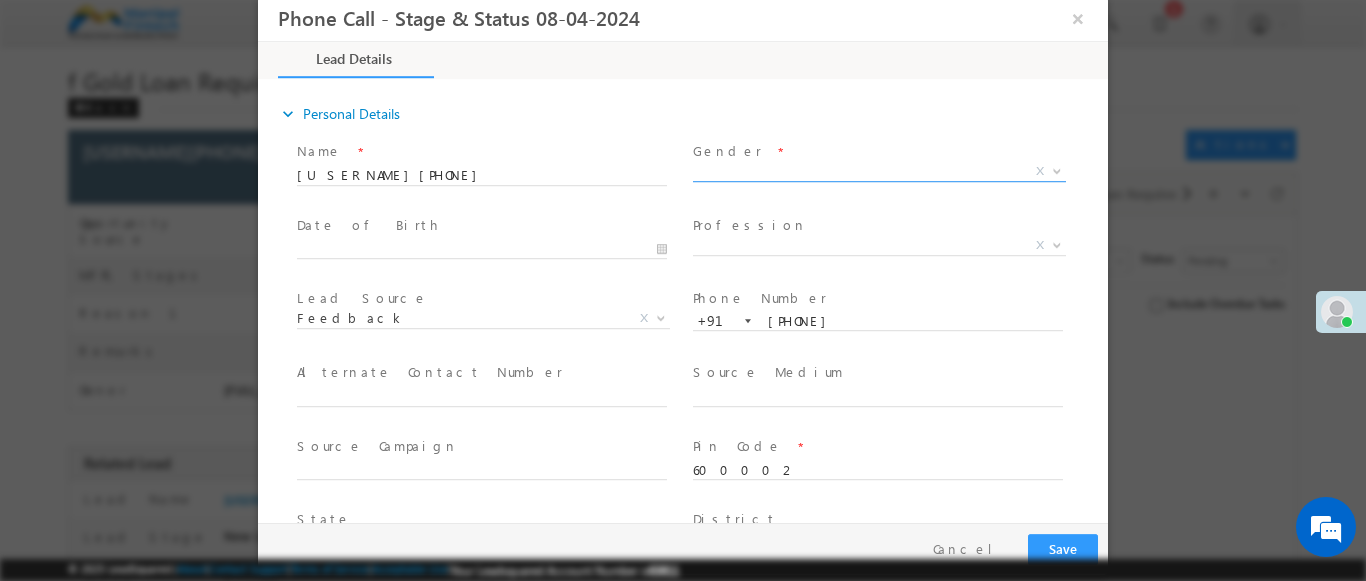 type on "08/08/25 11:24 AM" 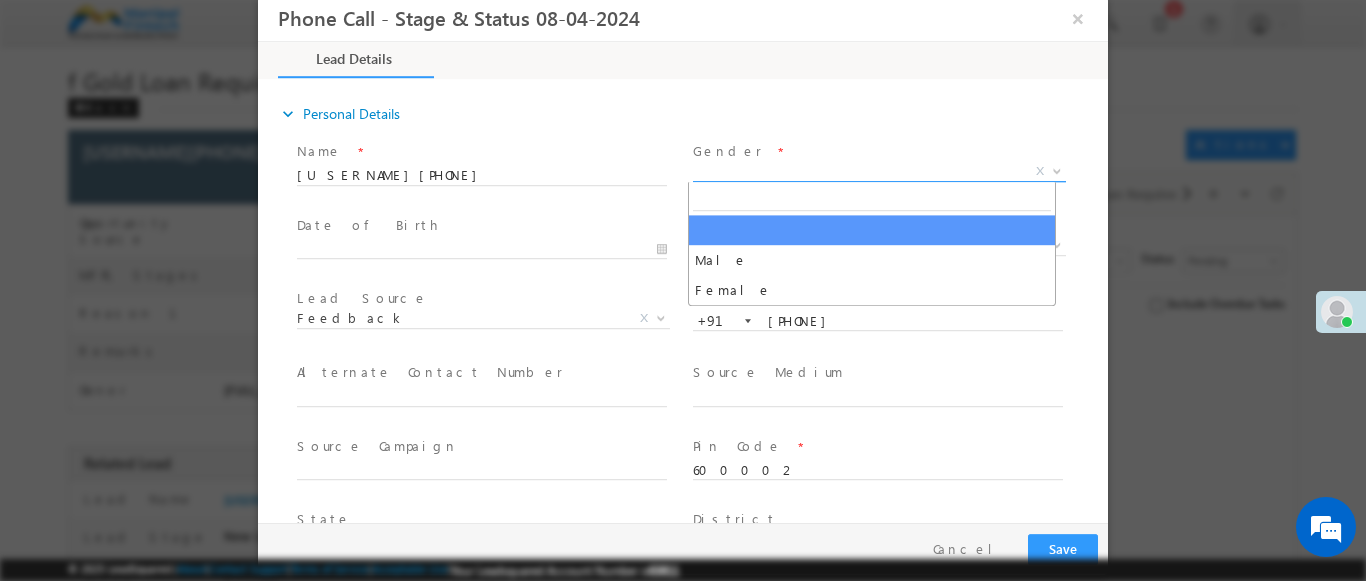 click on "X" at bounding box center [879, 172] 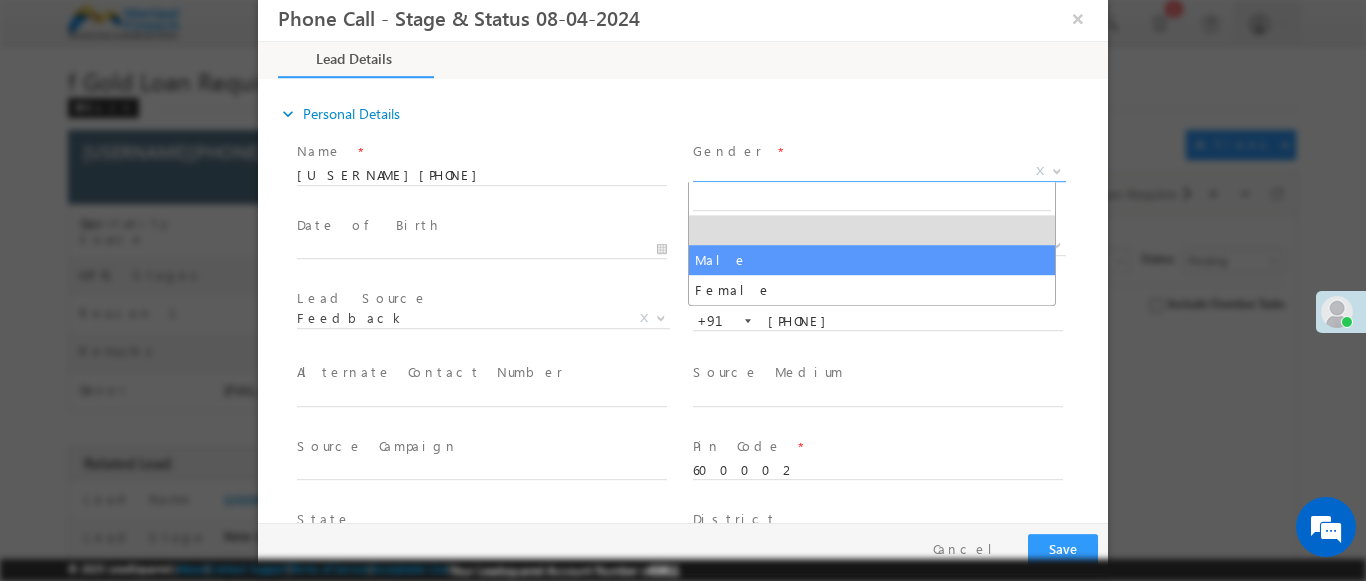 select on "Male" 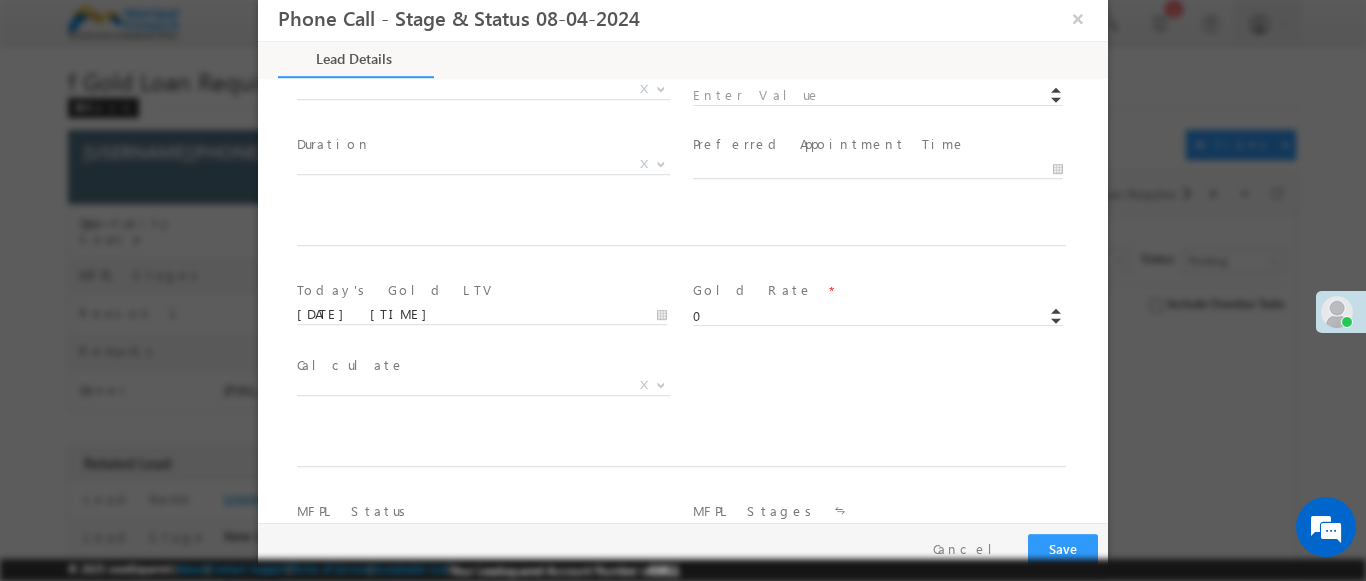 scroll, scrollTop: 1168, scrollLeft: 0, axis: vertical 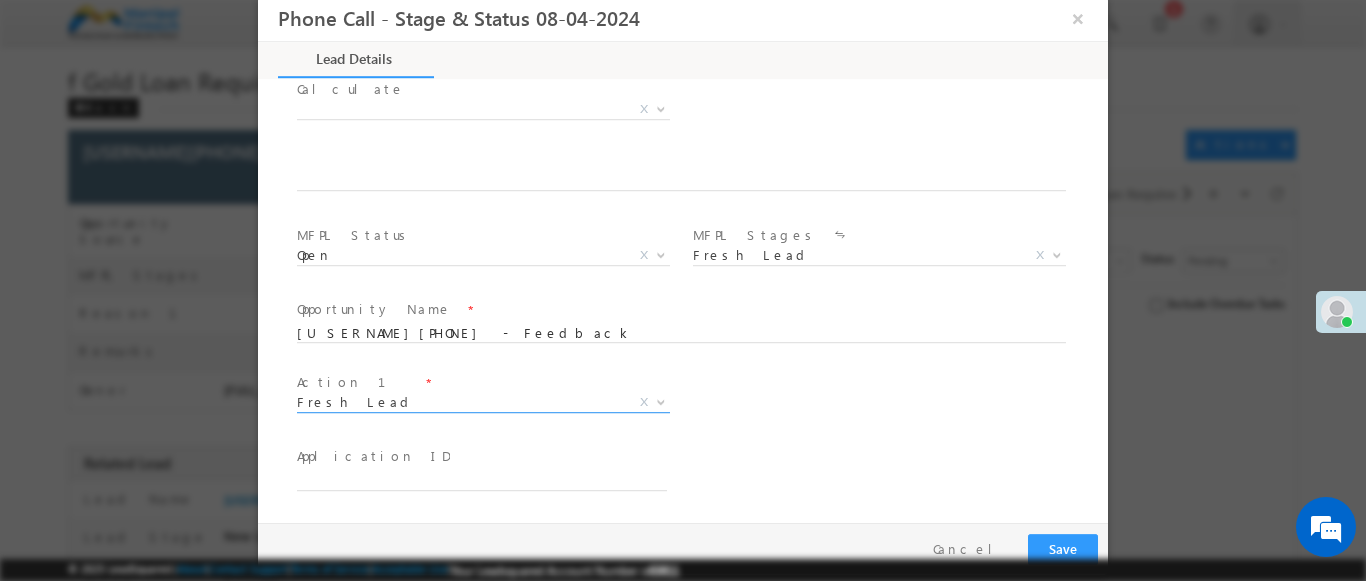 click on "Fresh Lead" at bounding box center [459, 402] 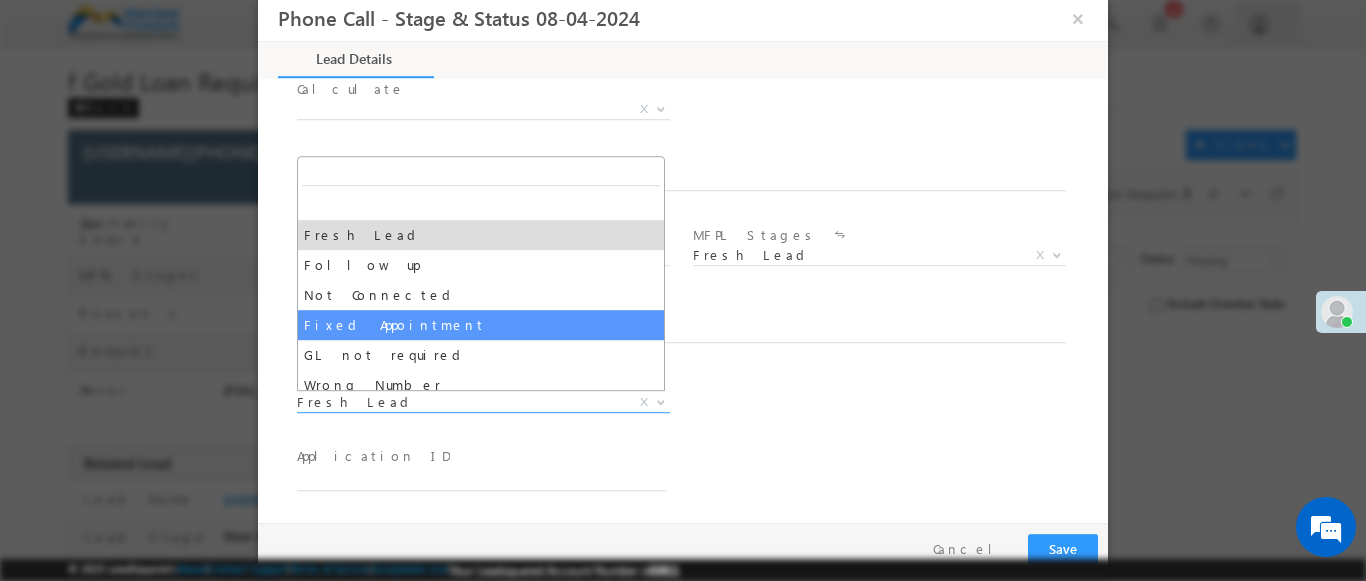 select on "Fixed Appointment" 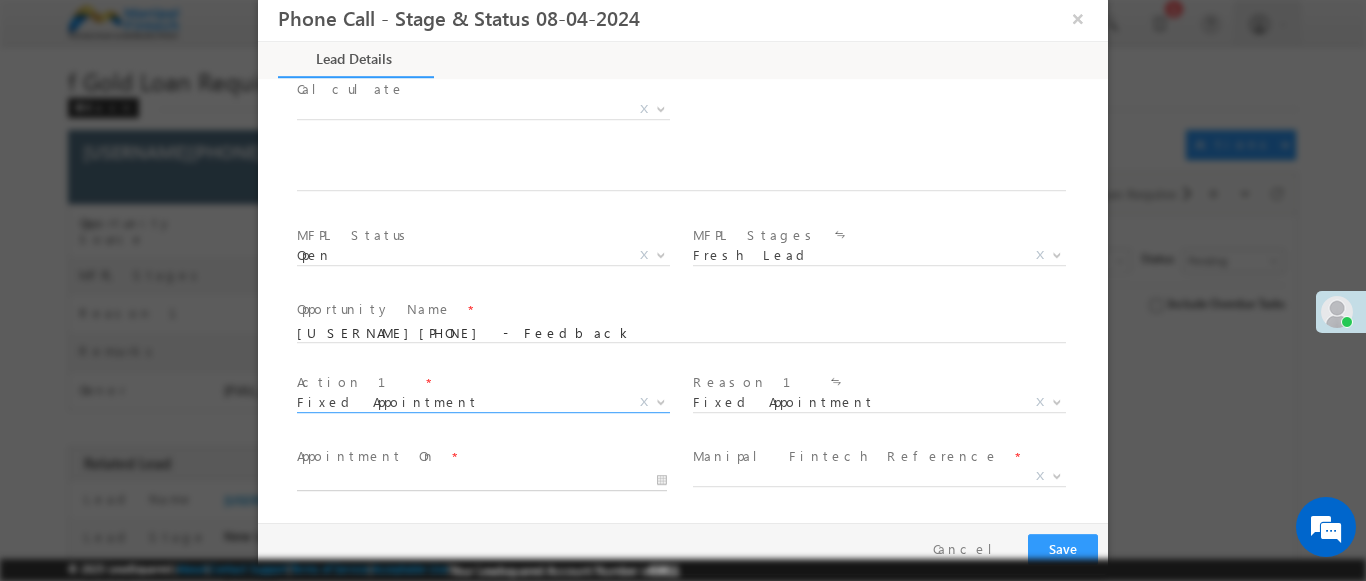 type on "08/08/25 11:25 AM" 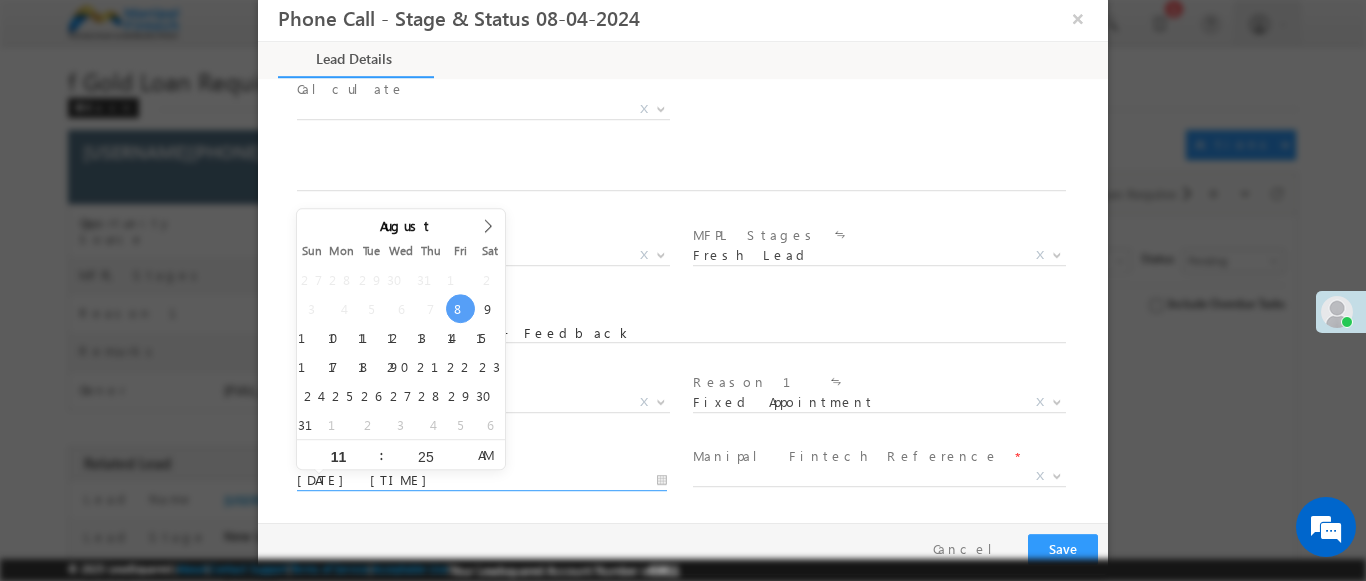 click on "08/08/25 11:25 AM" at bounding box center (482, 481) 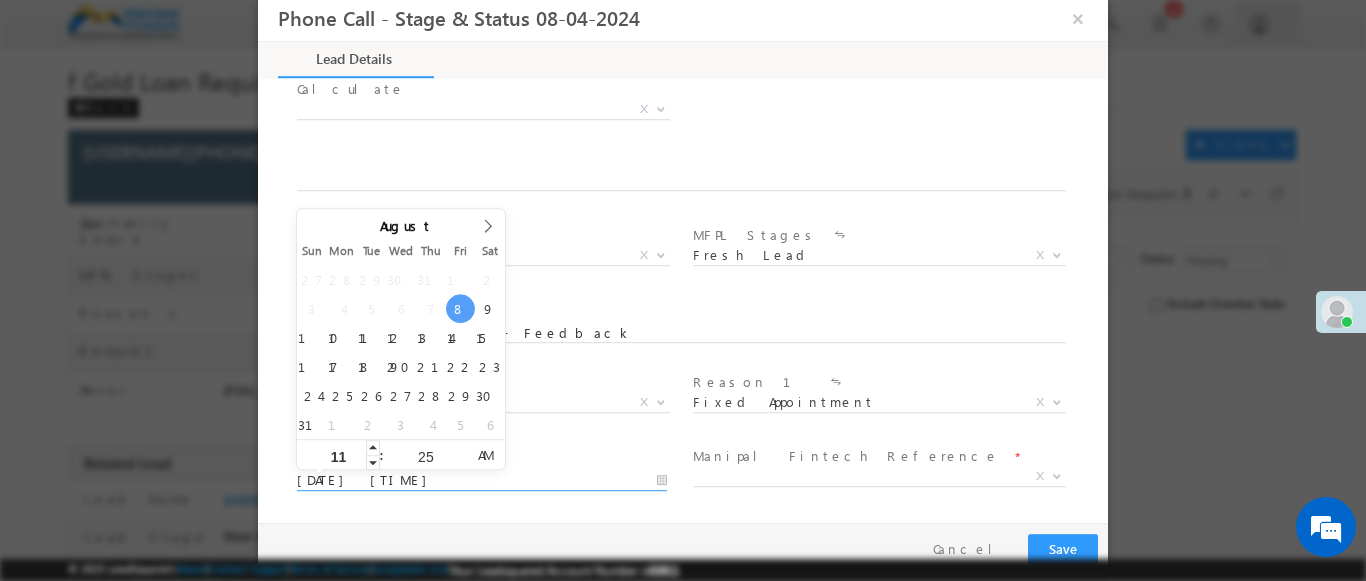 click on "11" at bounding box center [338, 456] 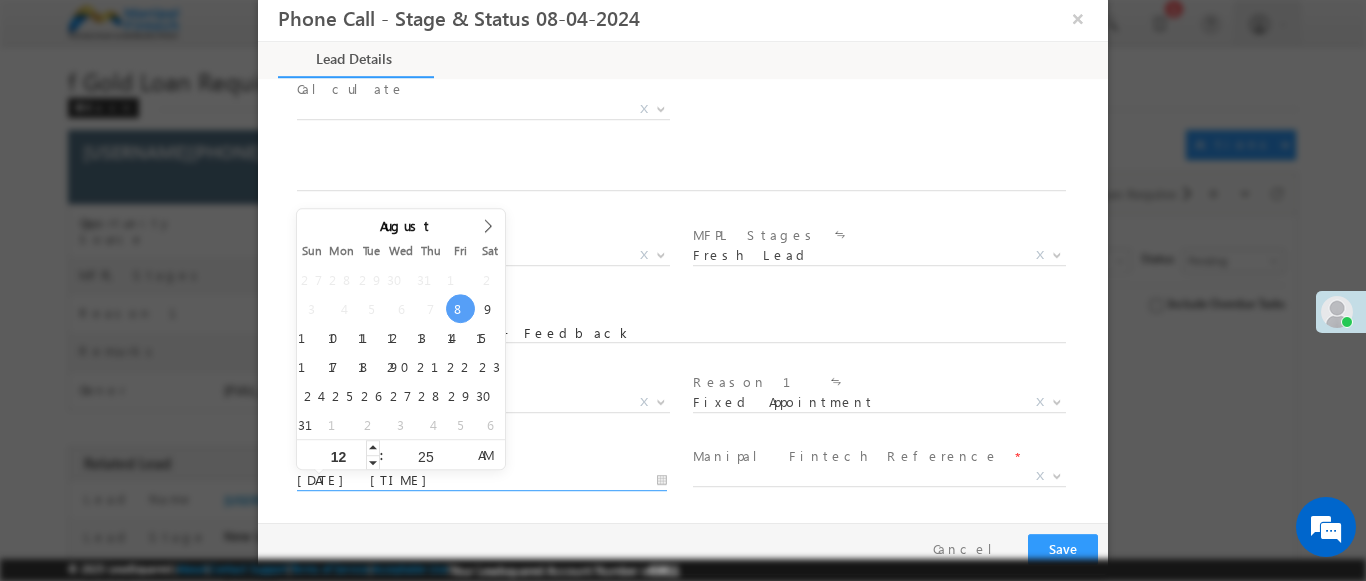 type on "11" 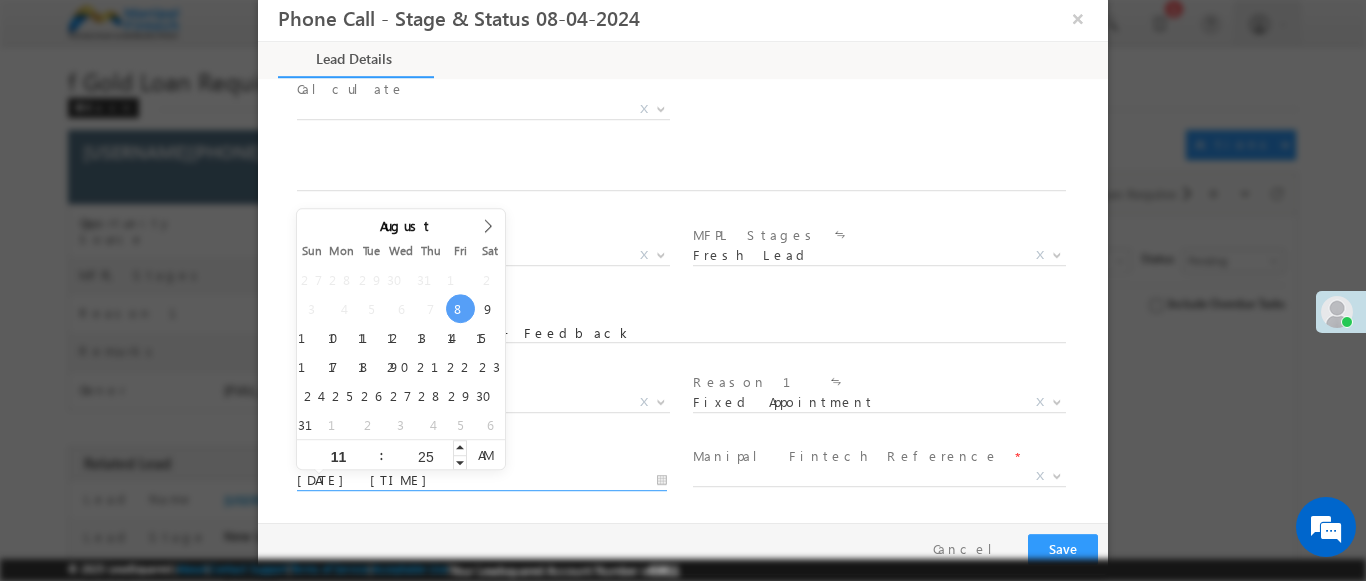 click on "25" at bounding box center [425, 456] 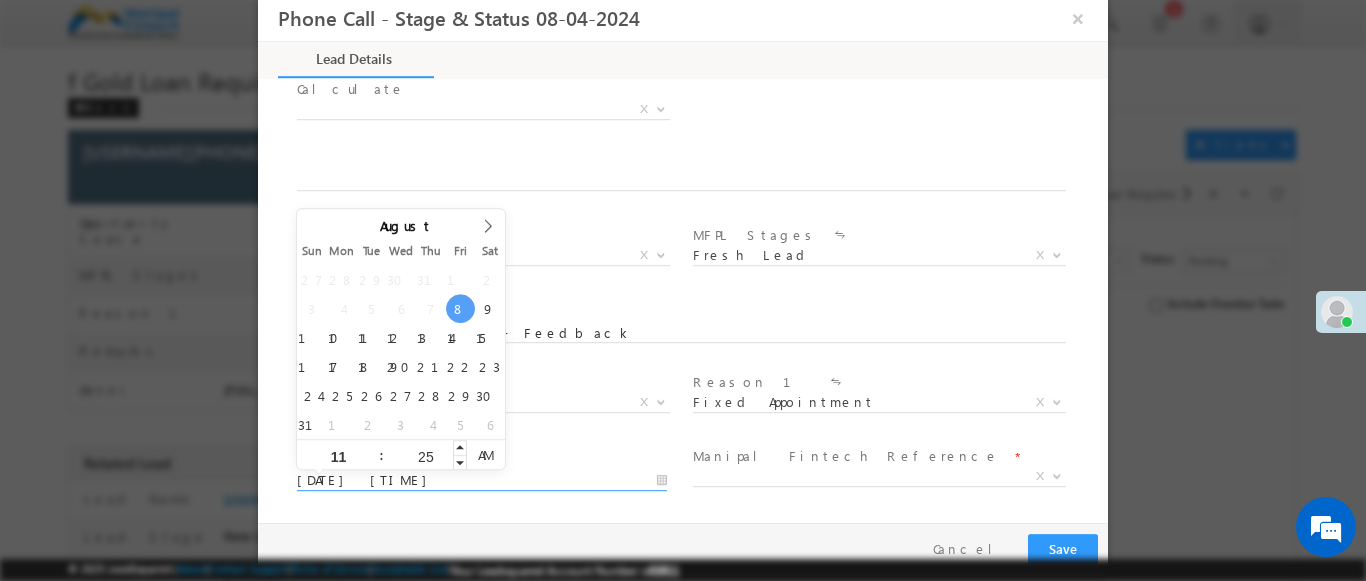 type on "2" 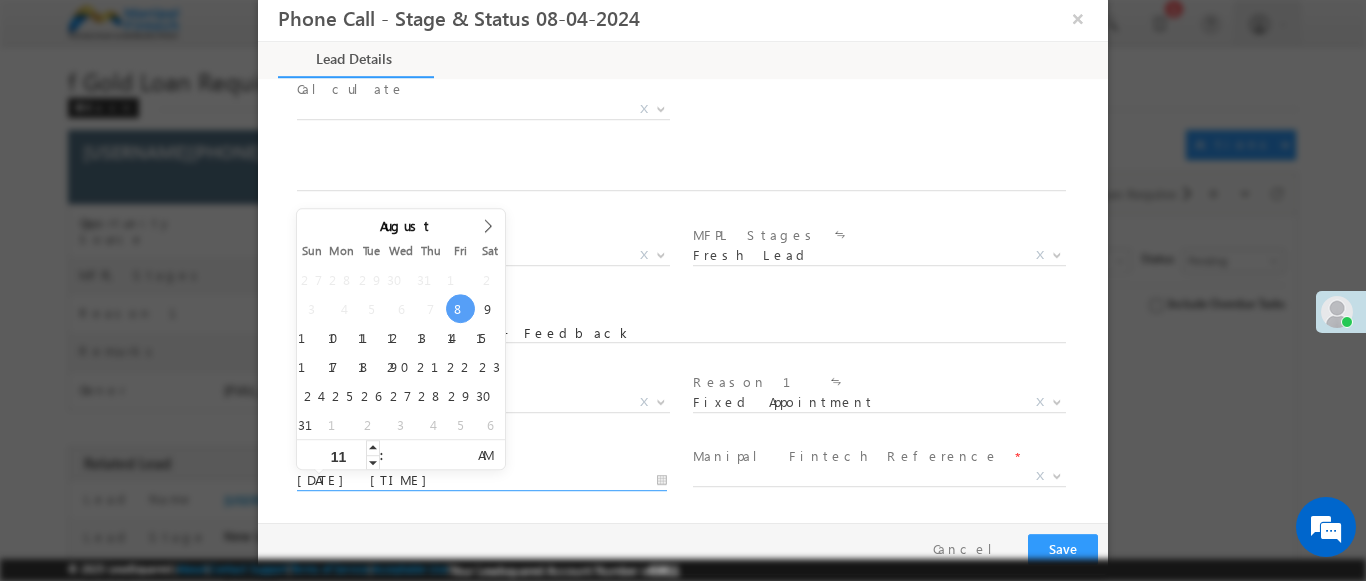 type 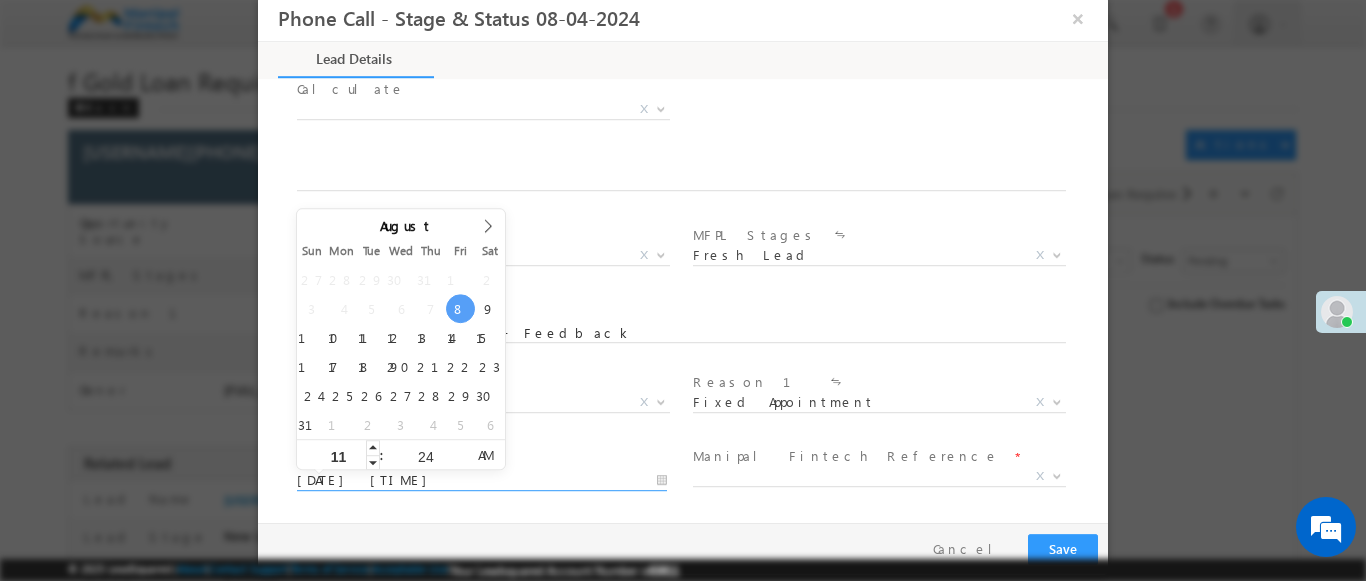 click on "11" at bounding box center (338, 456) 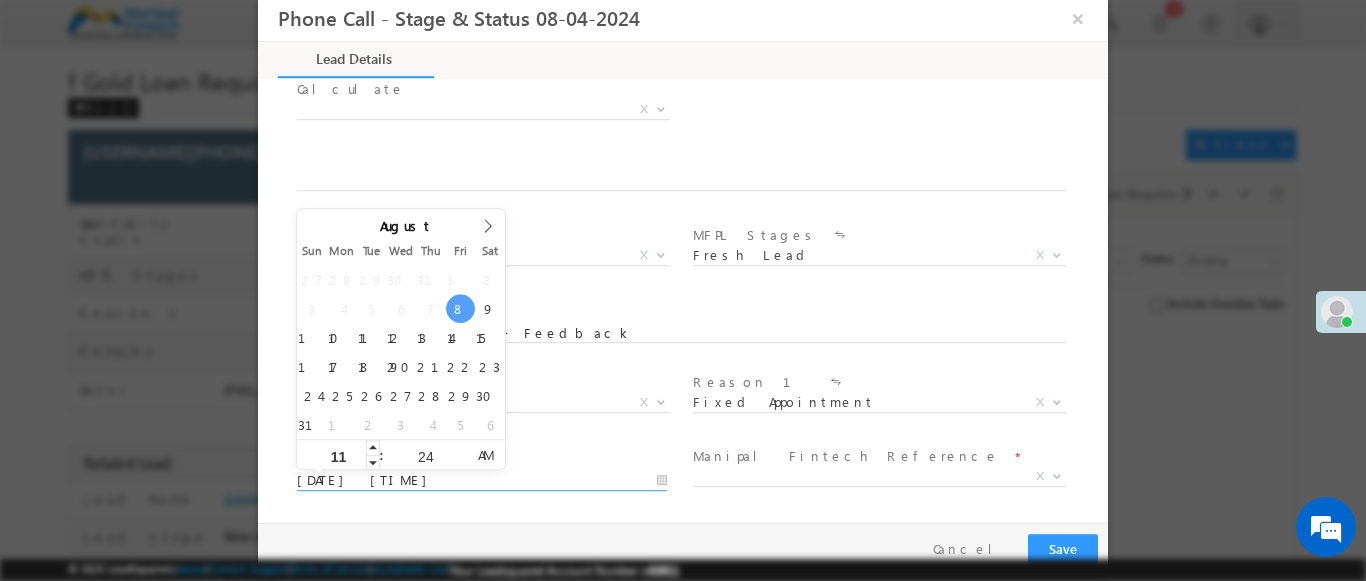 type on "1" 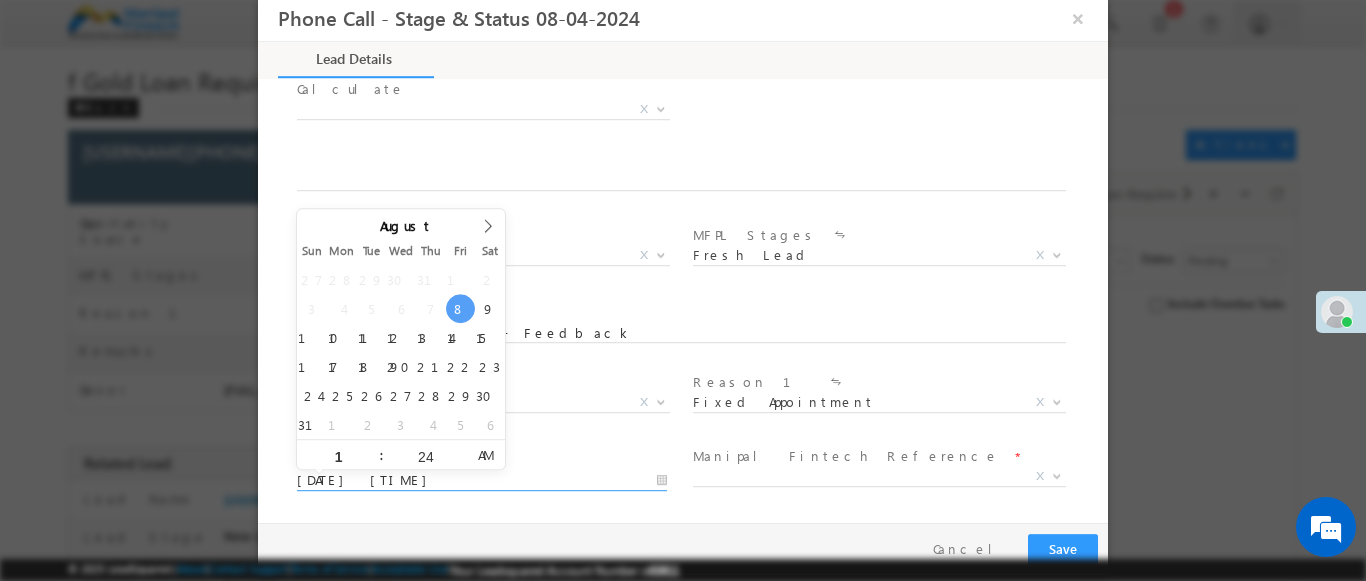 type on "08/08/25 1:24 PM" 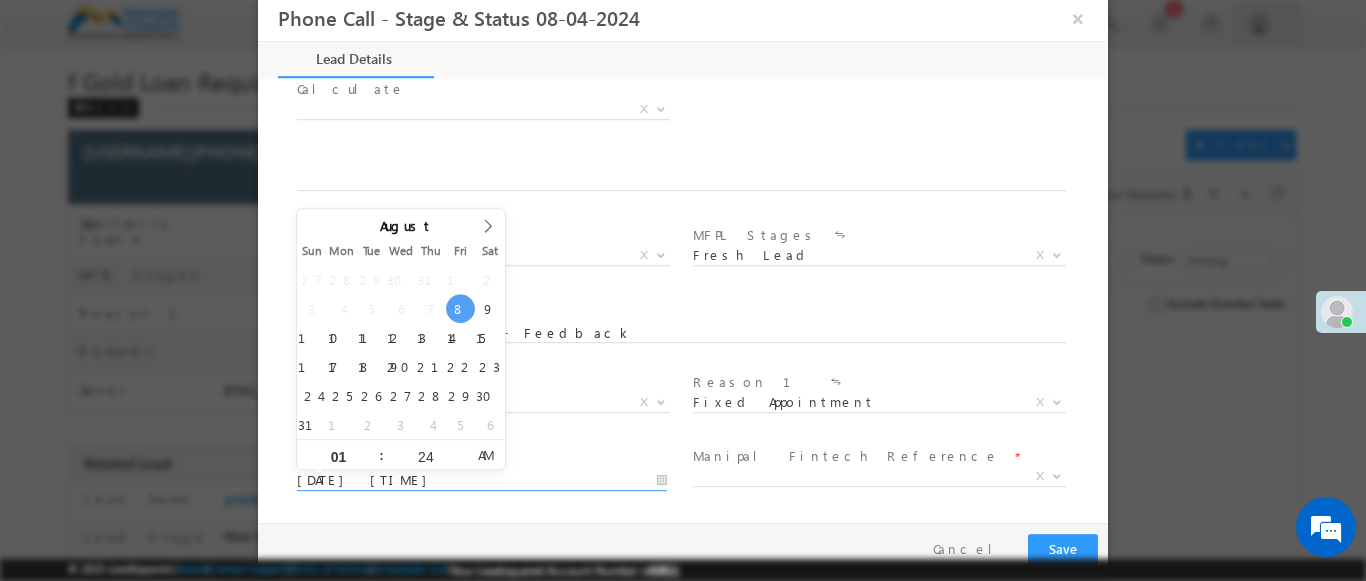 click on "AM" at bounding box center (485, 455) 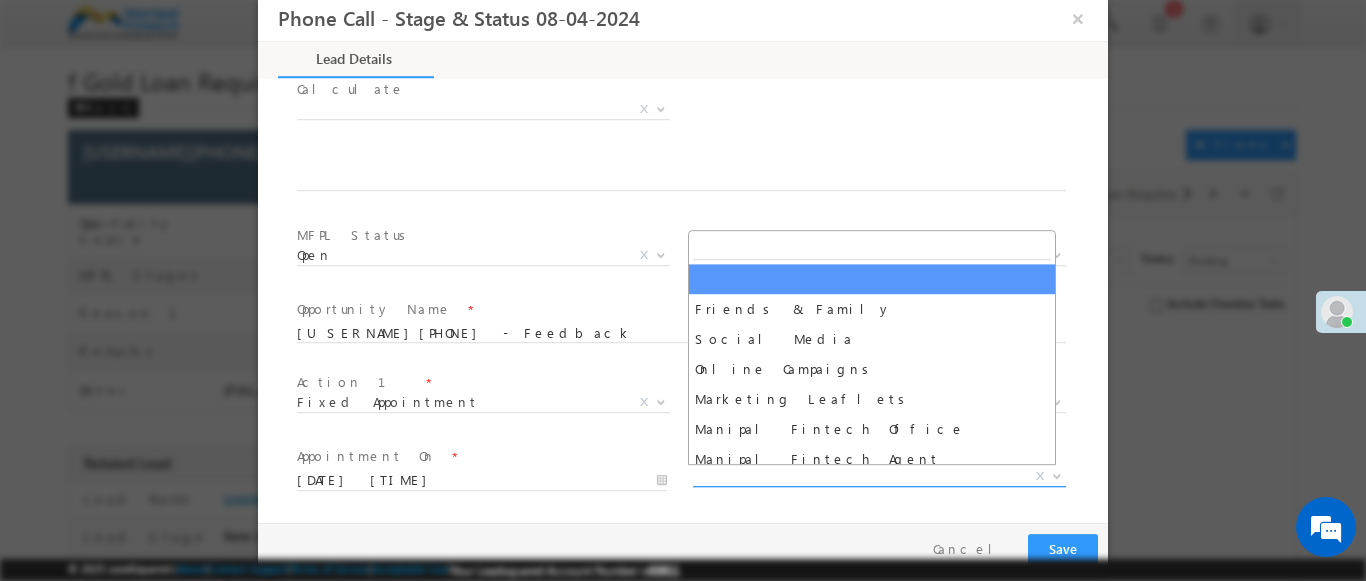 click on "X" at bounding box center (879, 477) 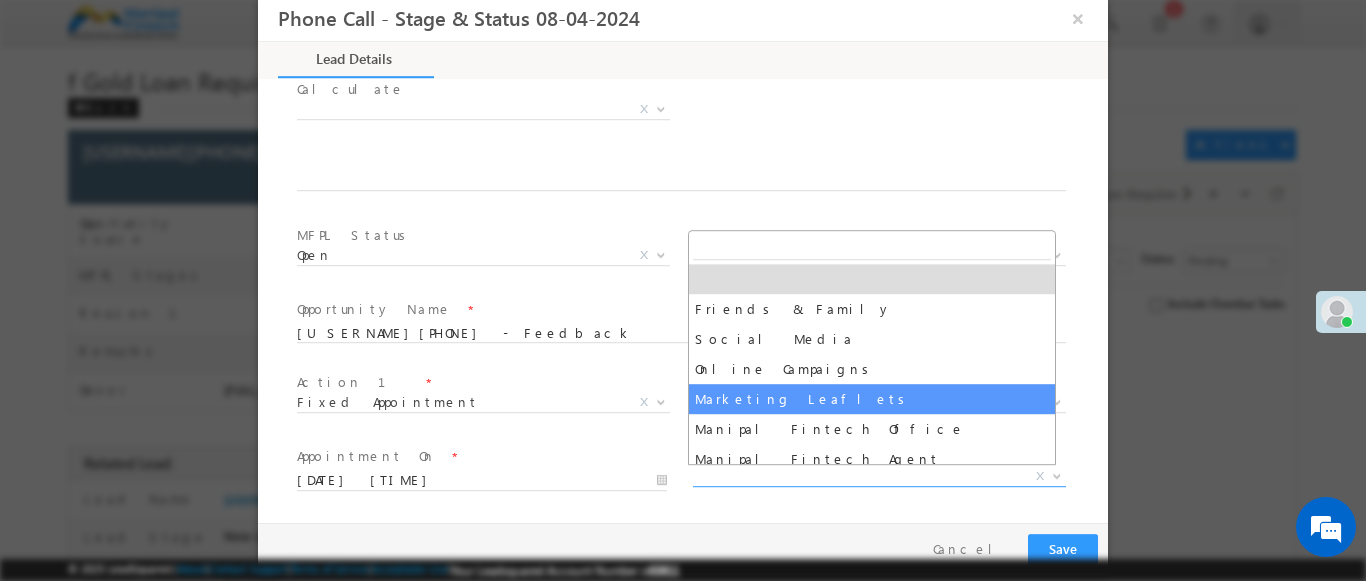 scroll, scrollTop: 70, scrollLeft: 0, axis: vertical 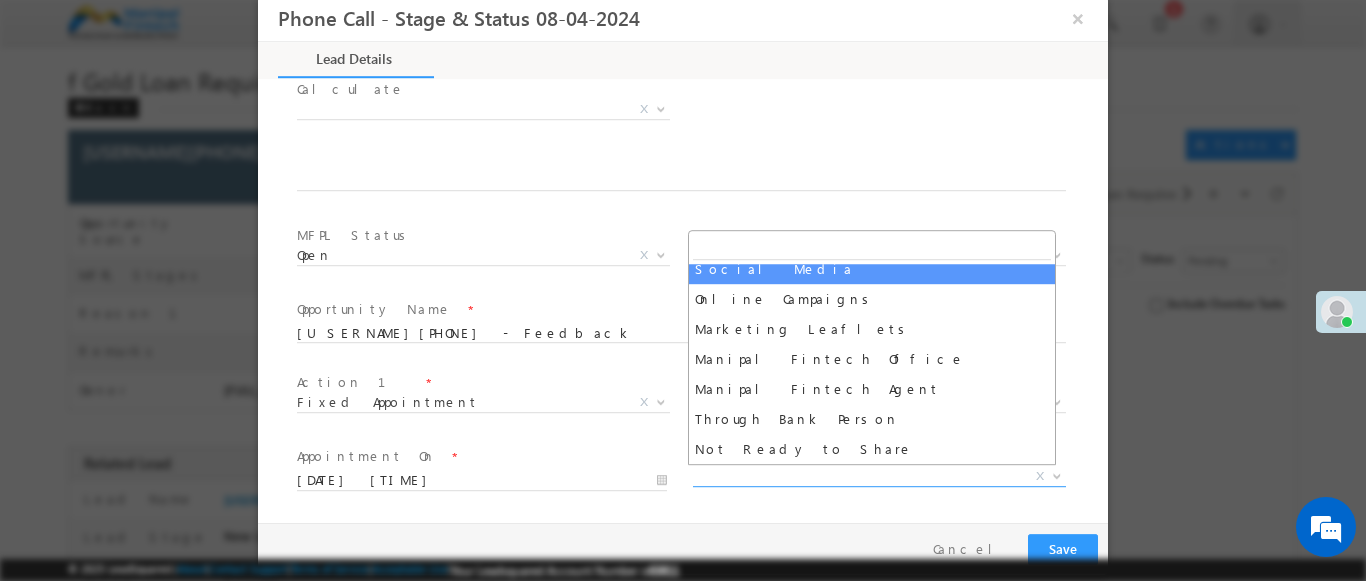 select on "Social Media" 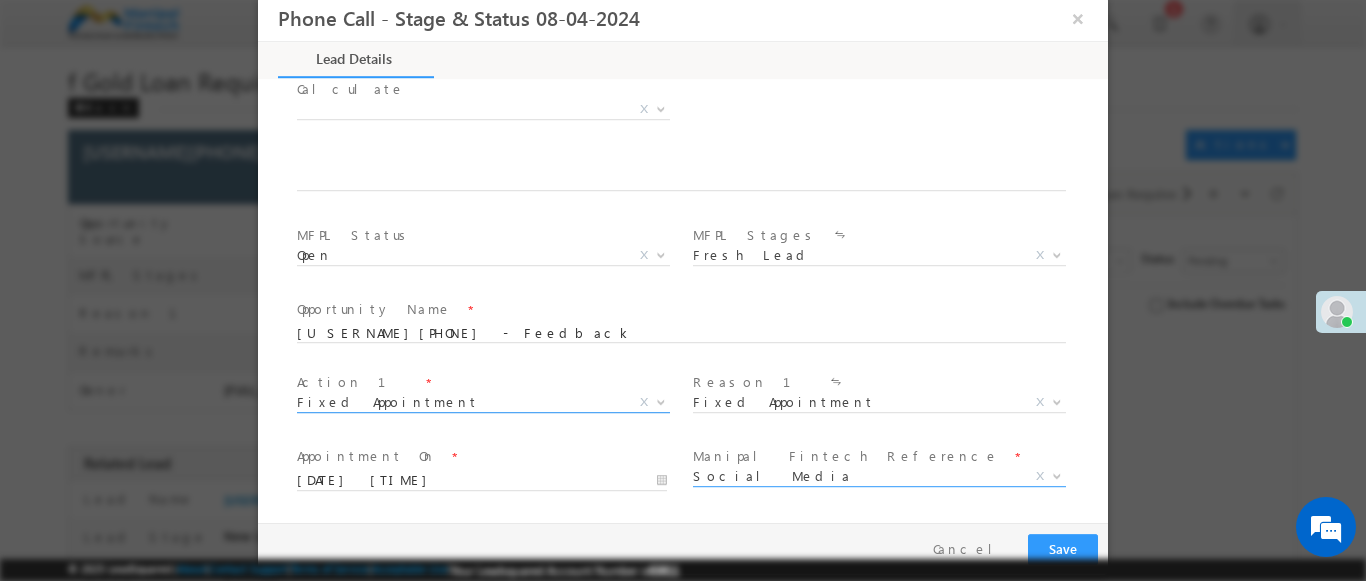 scroll, scrollTop: 1315, scrollLeft: 0, axis: vertical 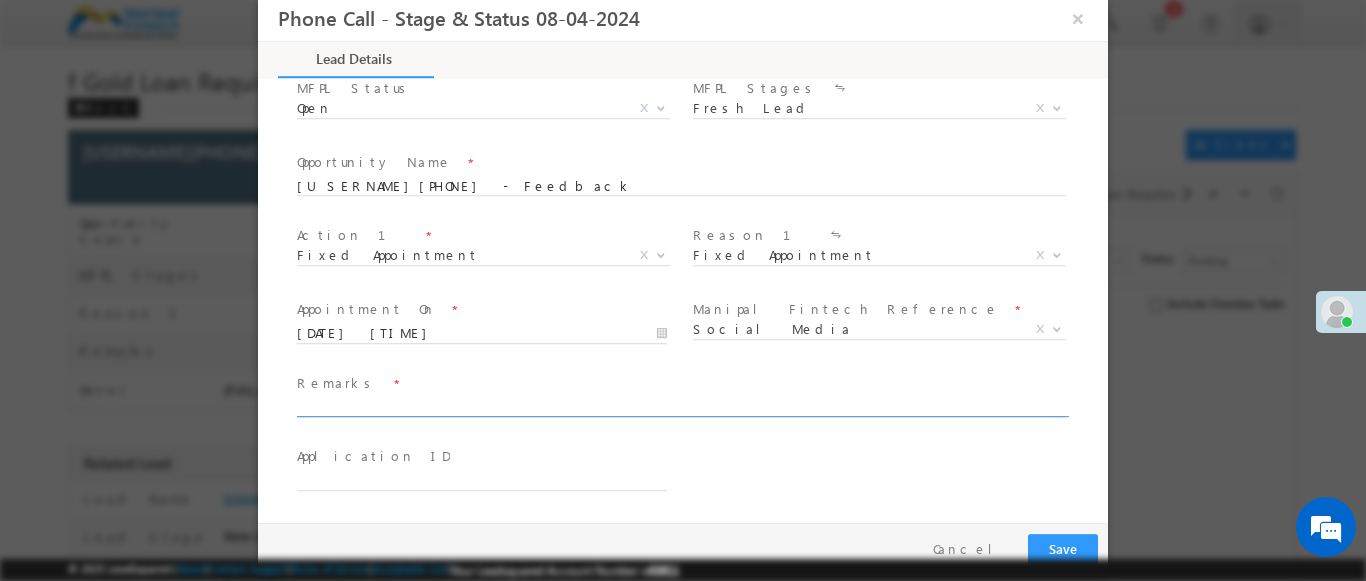 click at bounding box center (681, 408) 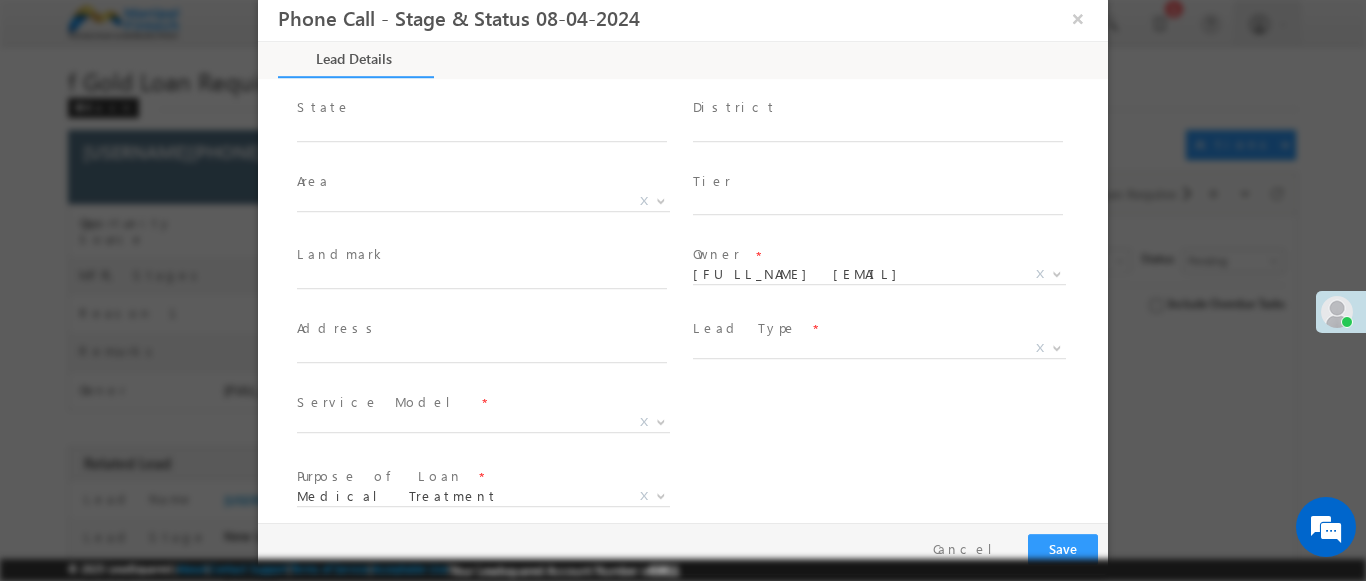 scroll, scrollTop: 413, scrollLeft: 0, axis: vertical 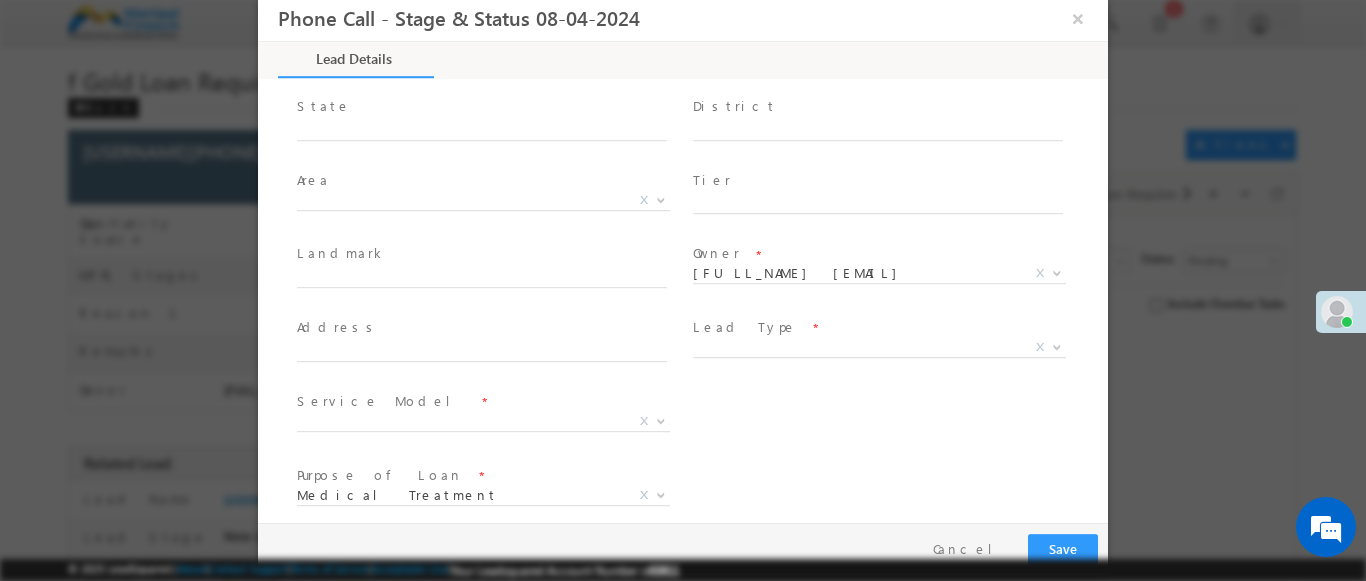type on "badal" 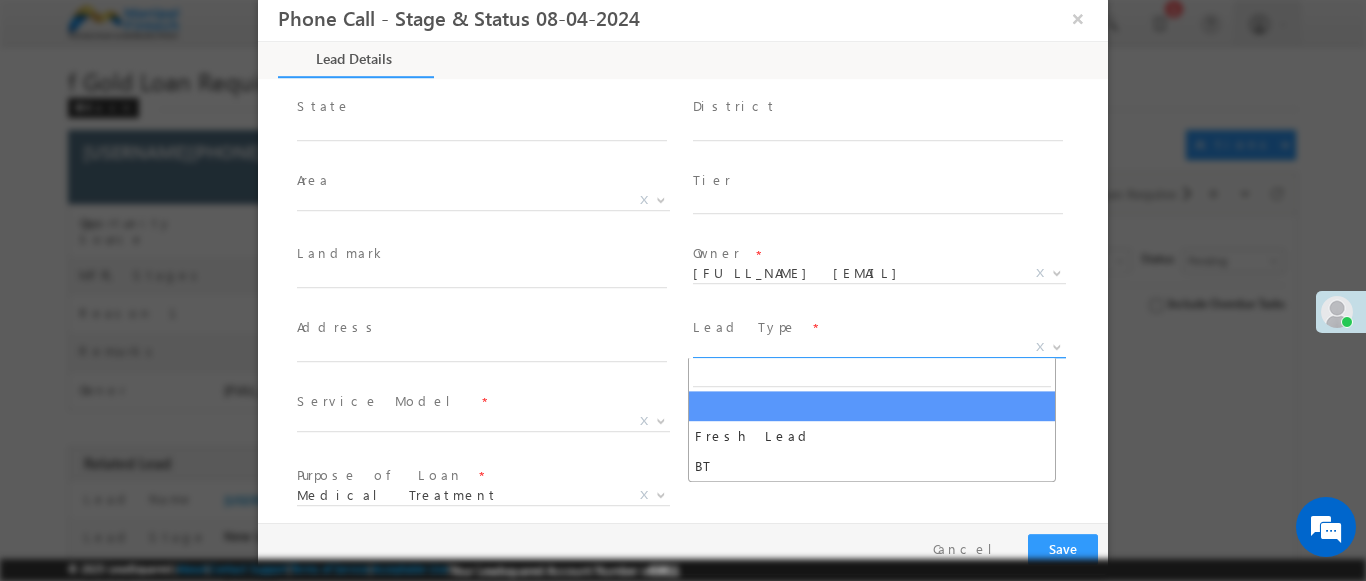 click on "X" at bounding box center [879, 348] 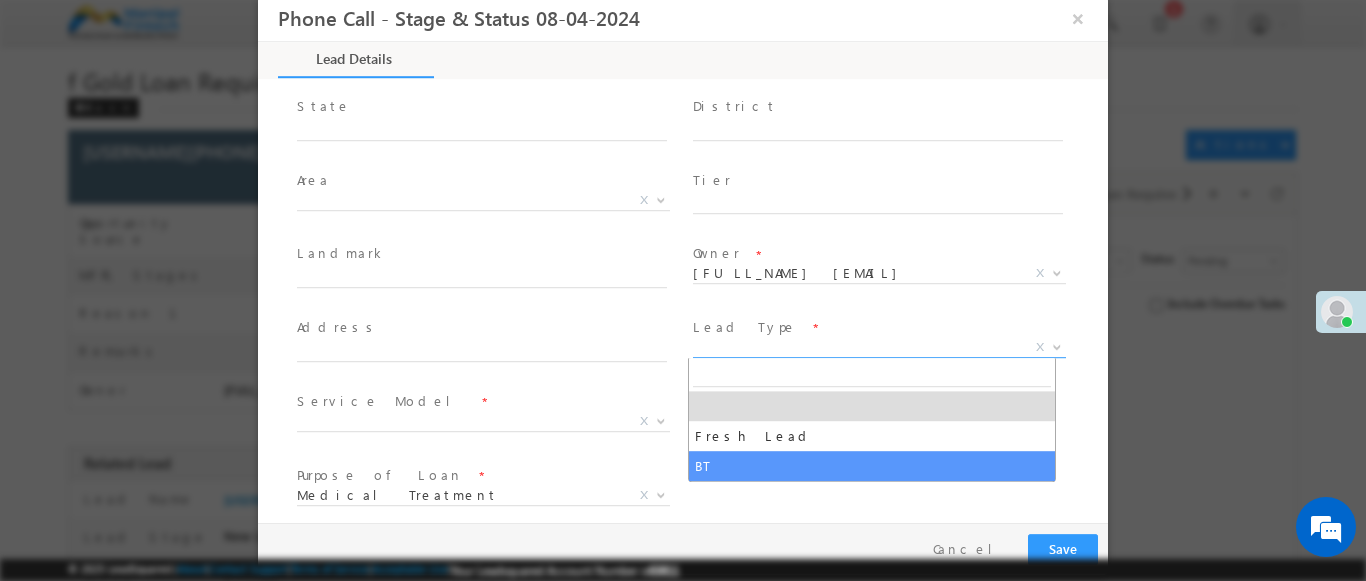 select on "BT" 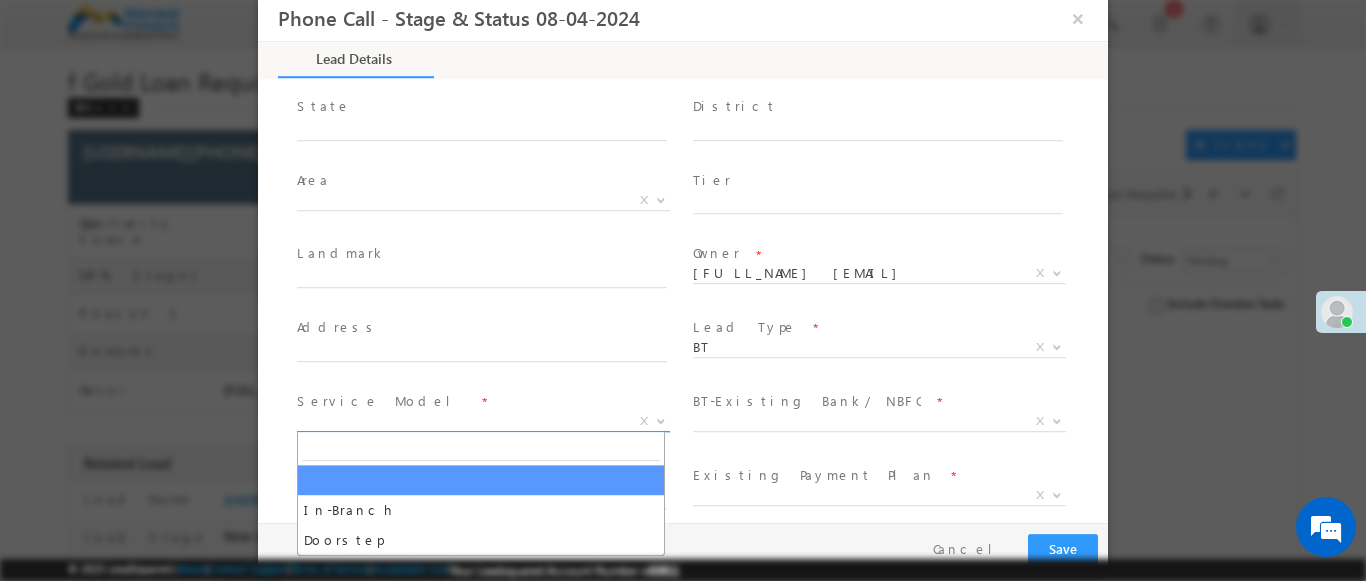 click on "X" at bounding box center (483, 422) 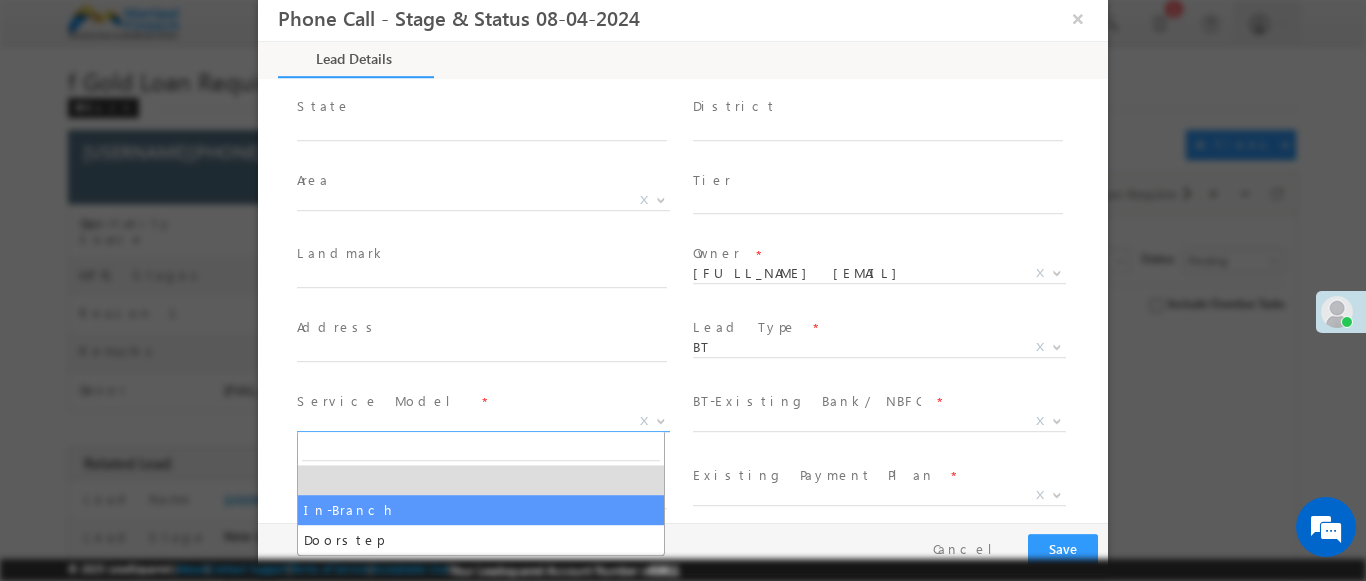 select on "In-Branch" 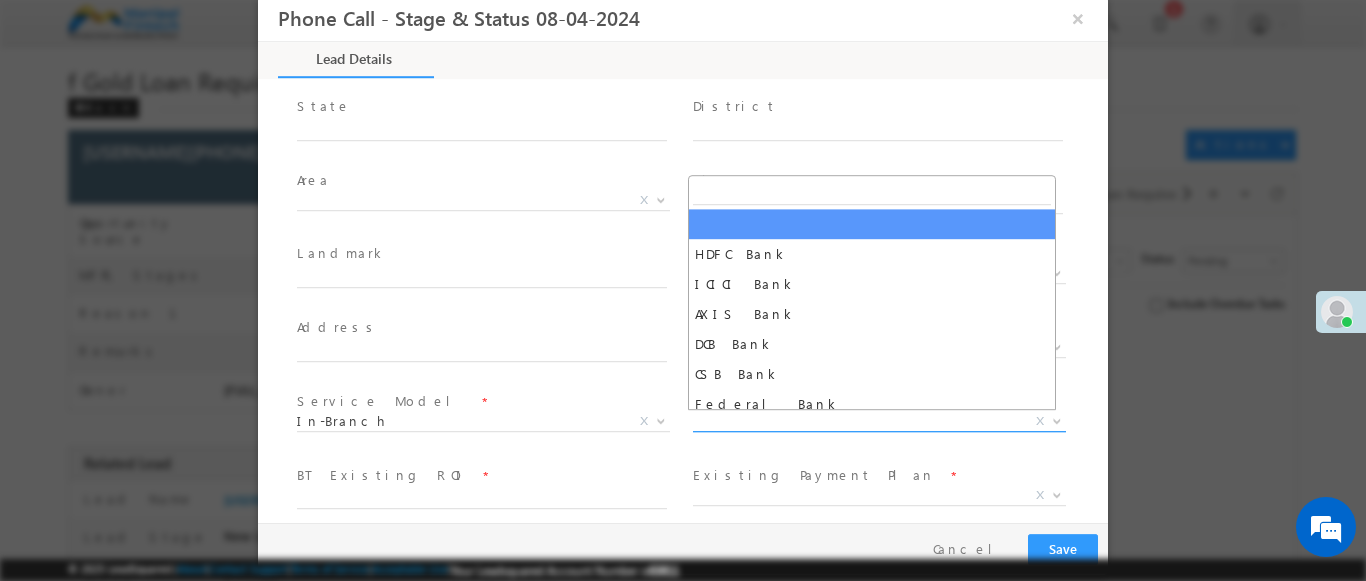 click on "X" at bounding box center [879, 422] 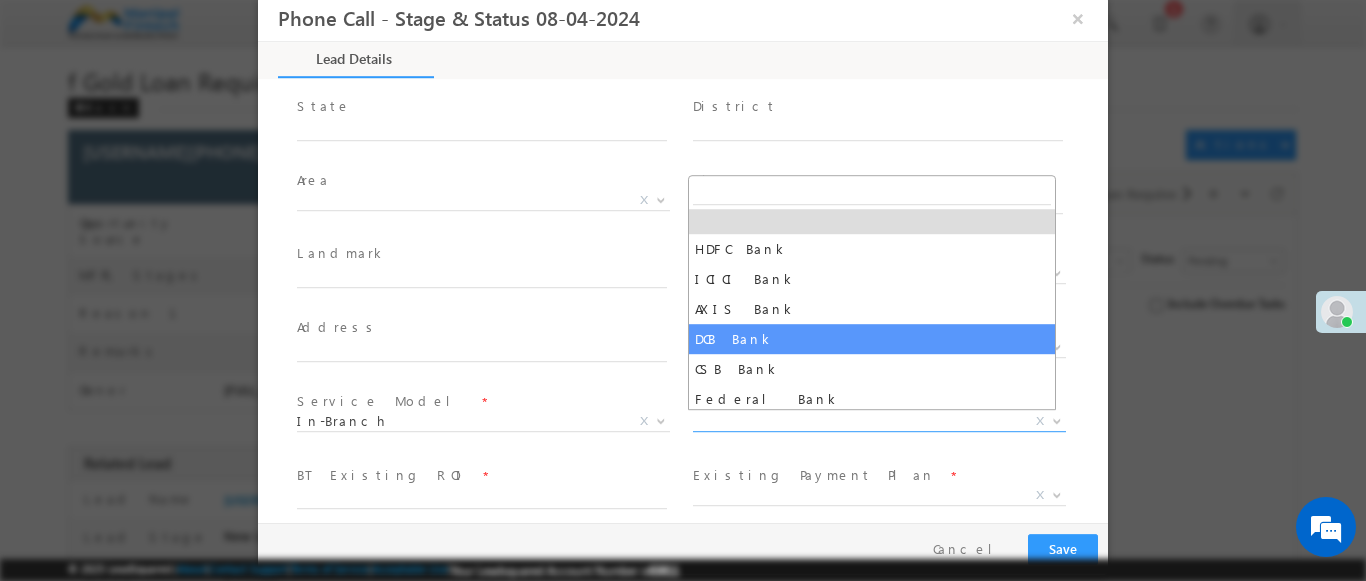 scroll, scrollTop: 0, scrollLeft: 0, axis: both 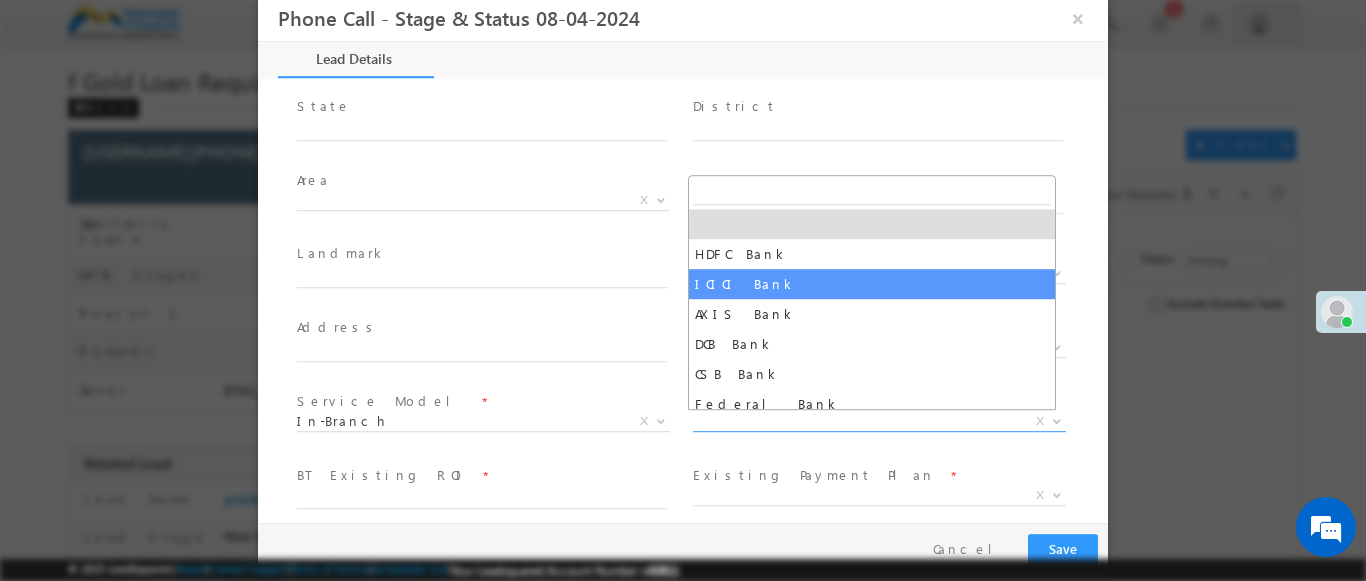 select on "ICICI Bank" 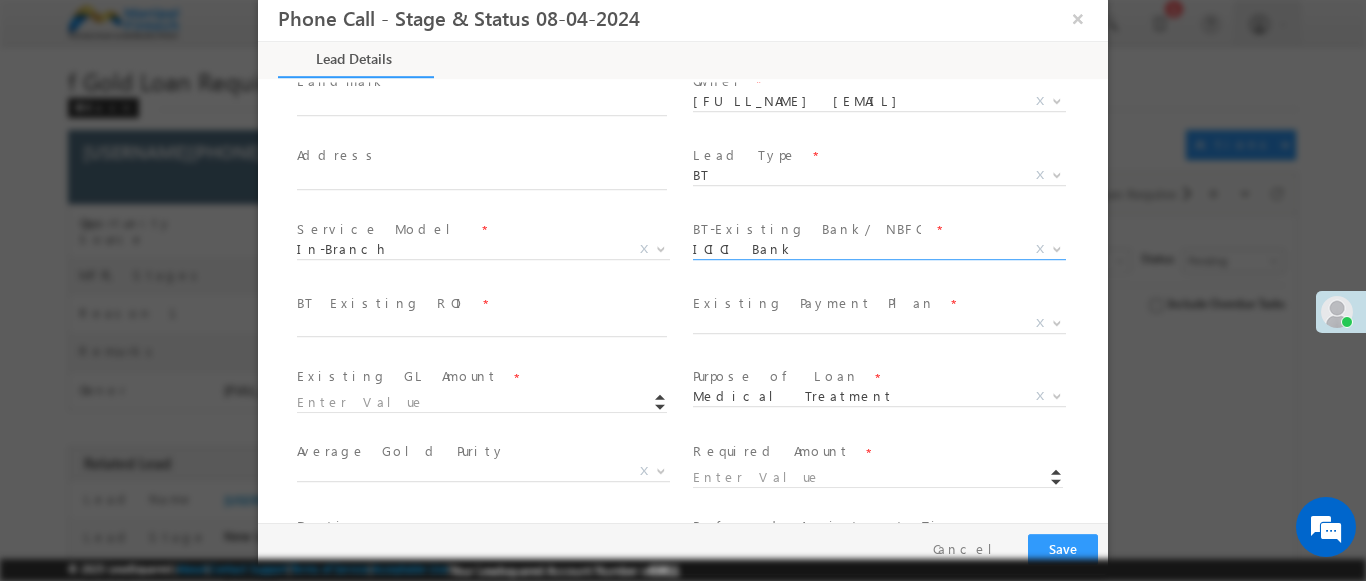 scroll, scrollTop: 590, scrollLeft: 0, axis: vertical 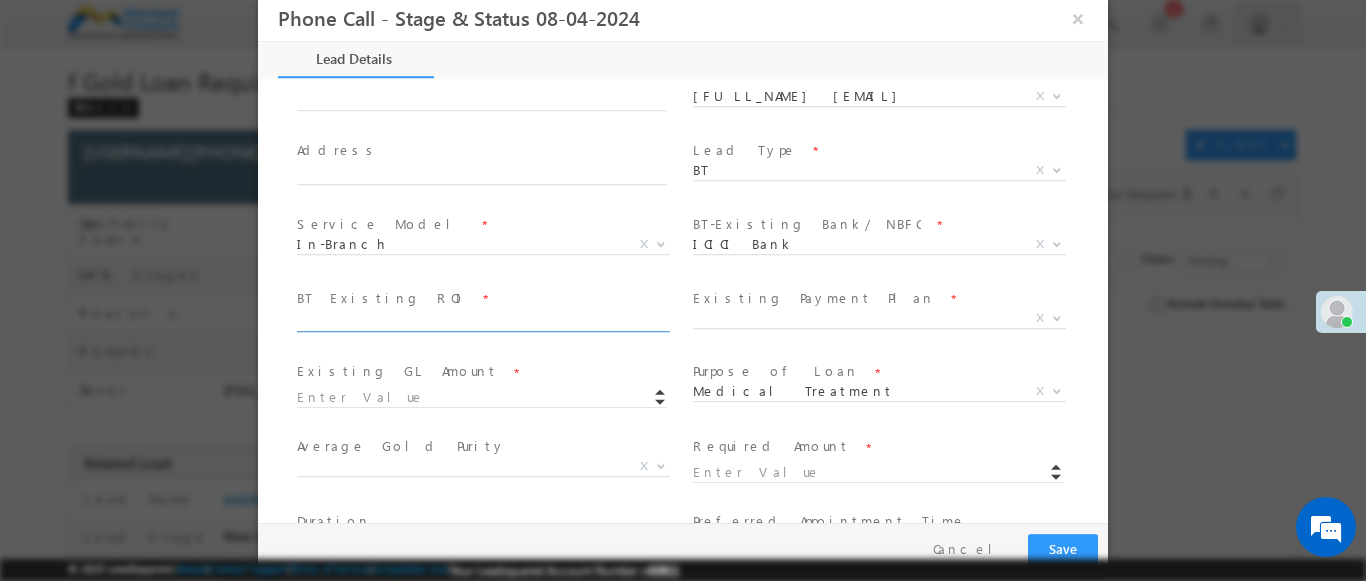 click at bounding box center [482, 323] 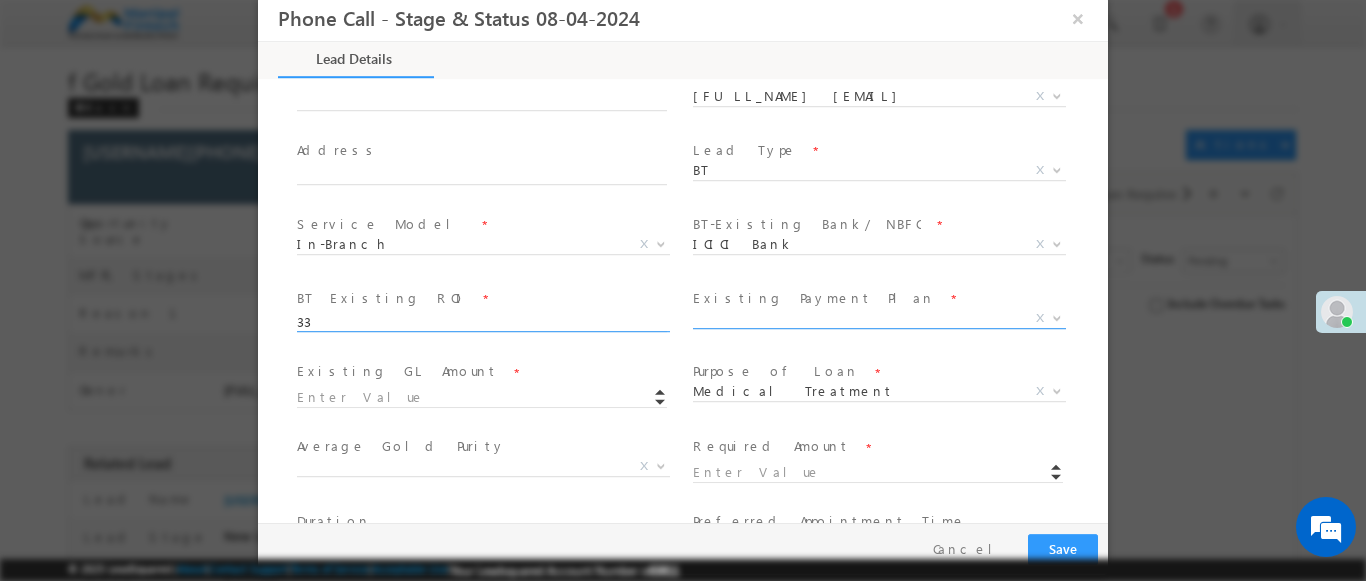 type on "33" 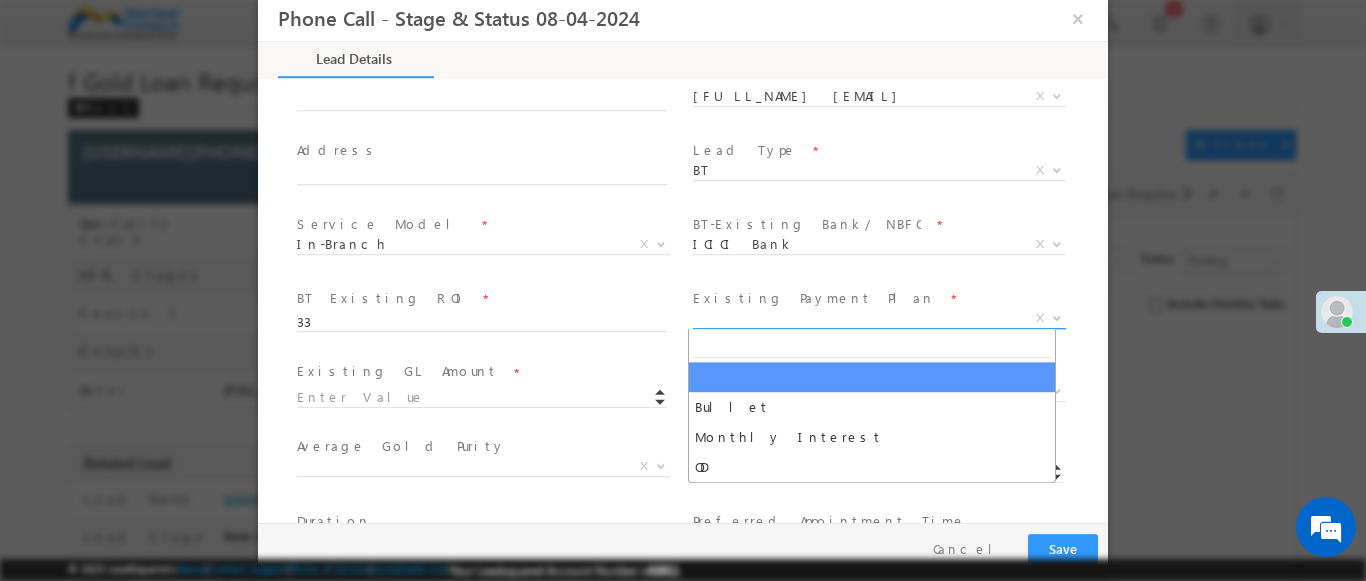 click on "X" at bounding box center (879, 319) 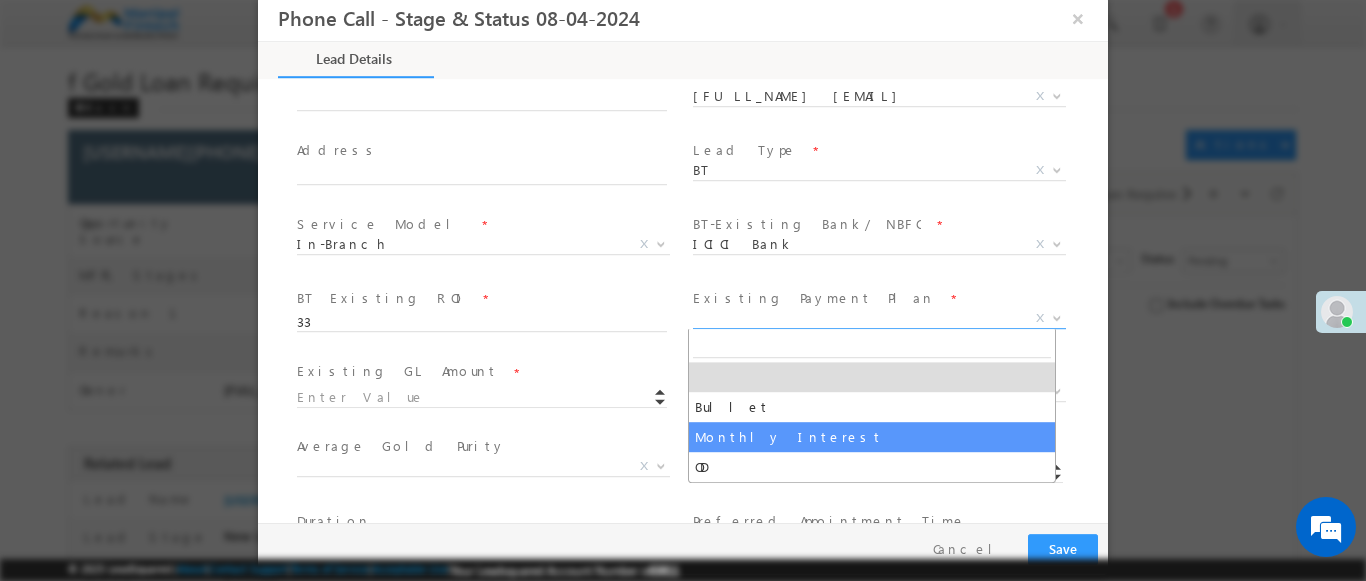 select on "Monthly Interest" 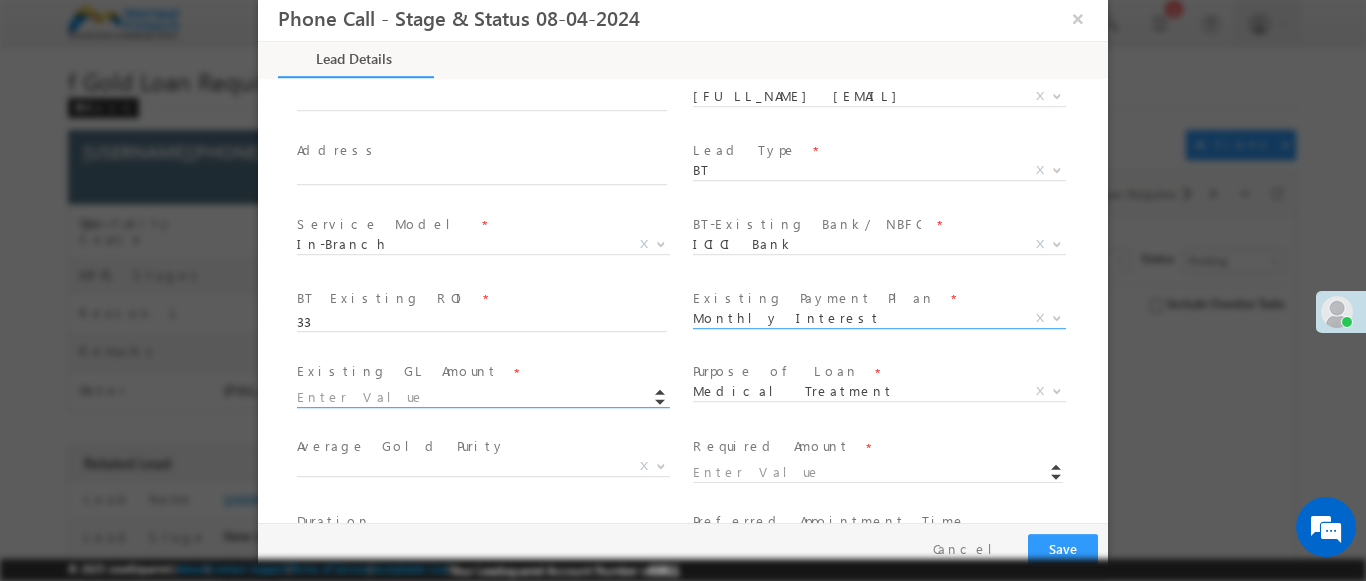 click at bounding box center [482, 398] 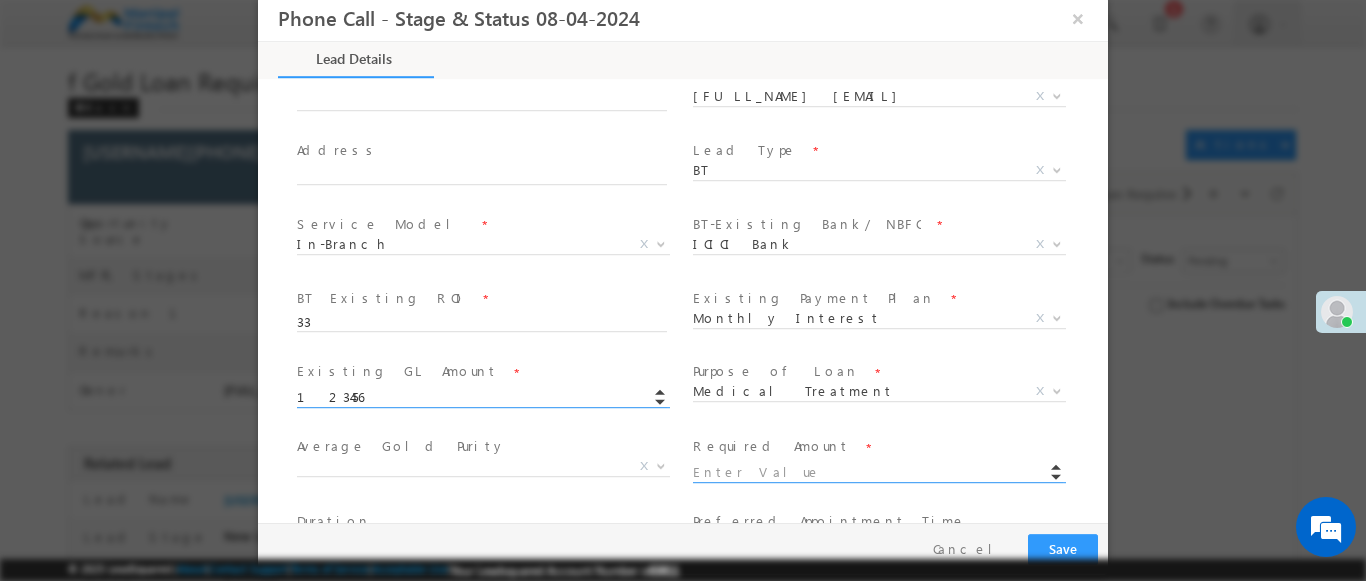 type on "123456.00" 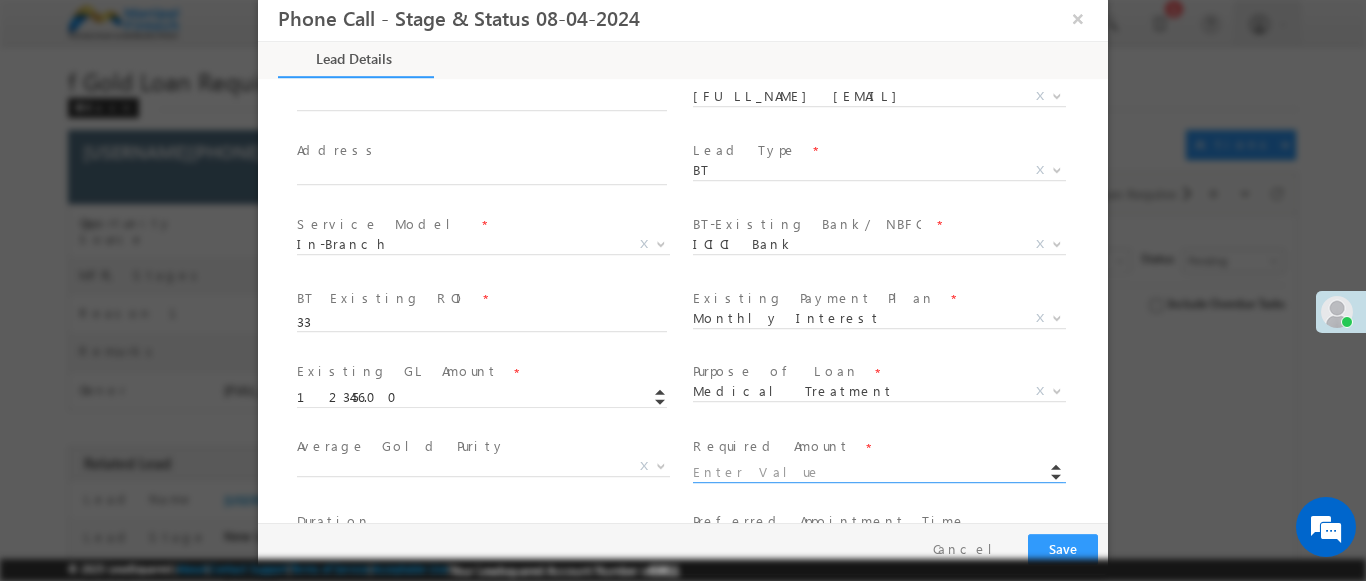 click at bounding box center [878, 473] 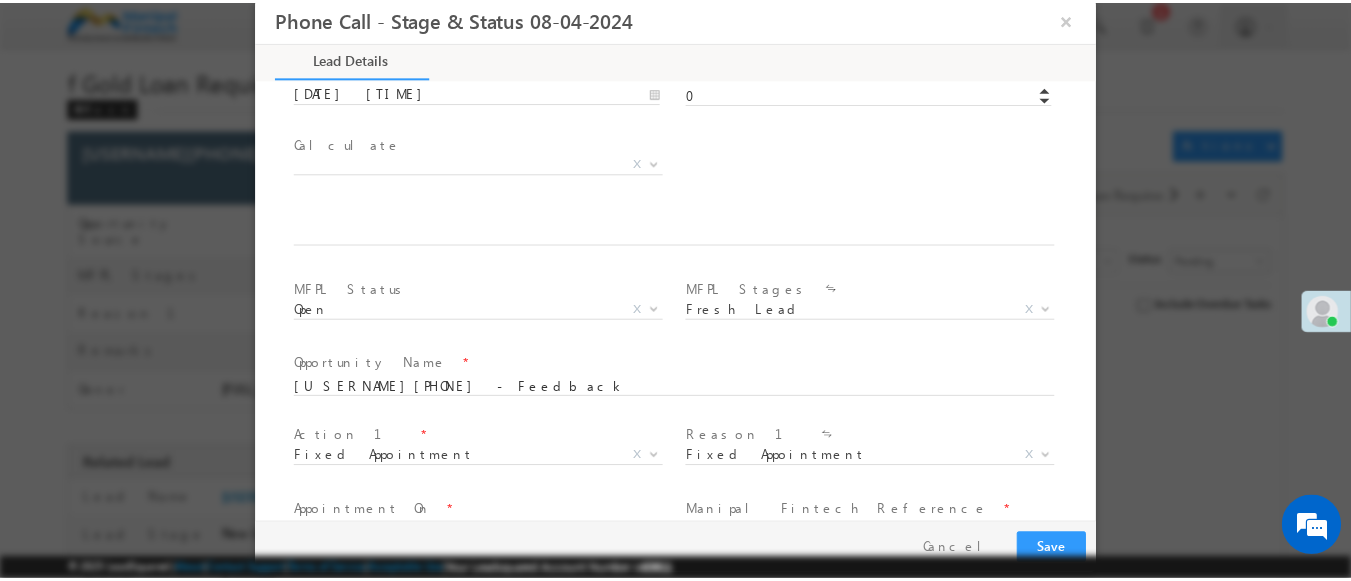 scroll, scrollTop: 1390, scrollLeft: 0, axis: vertical 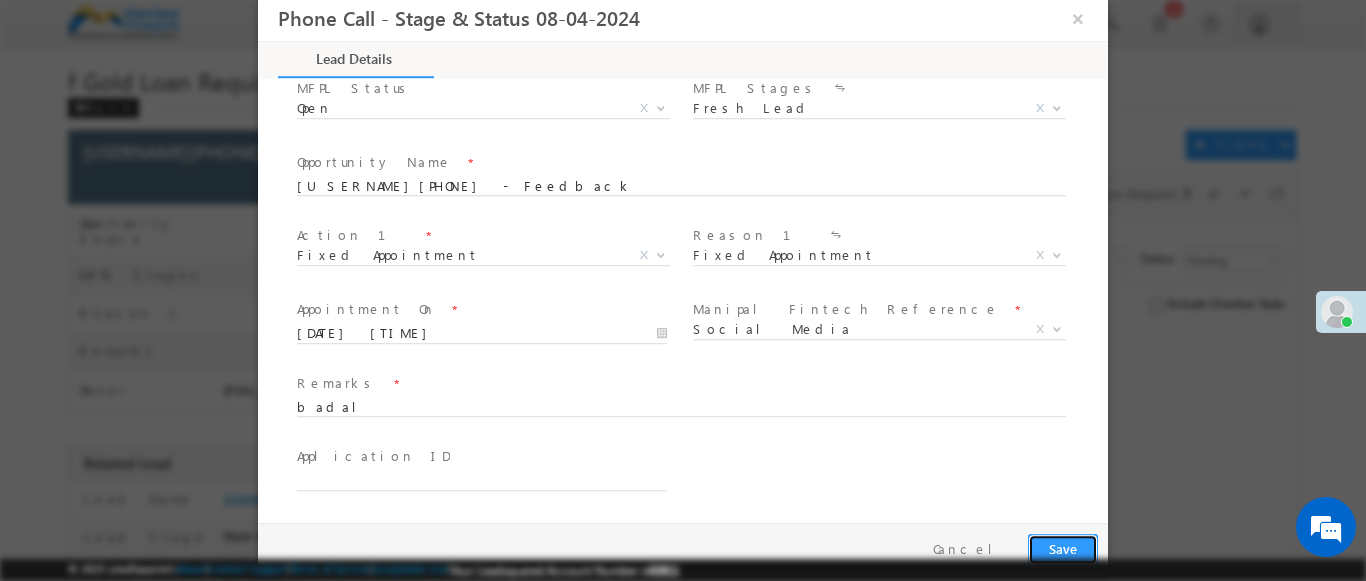 type on "234567.00" 